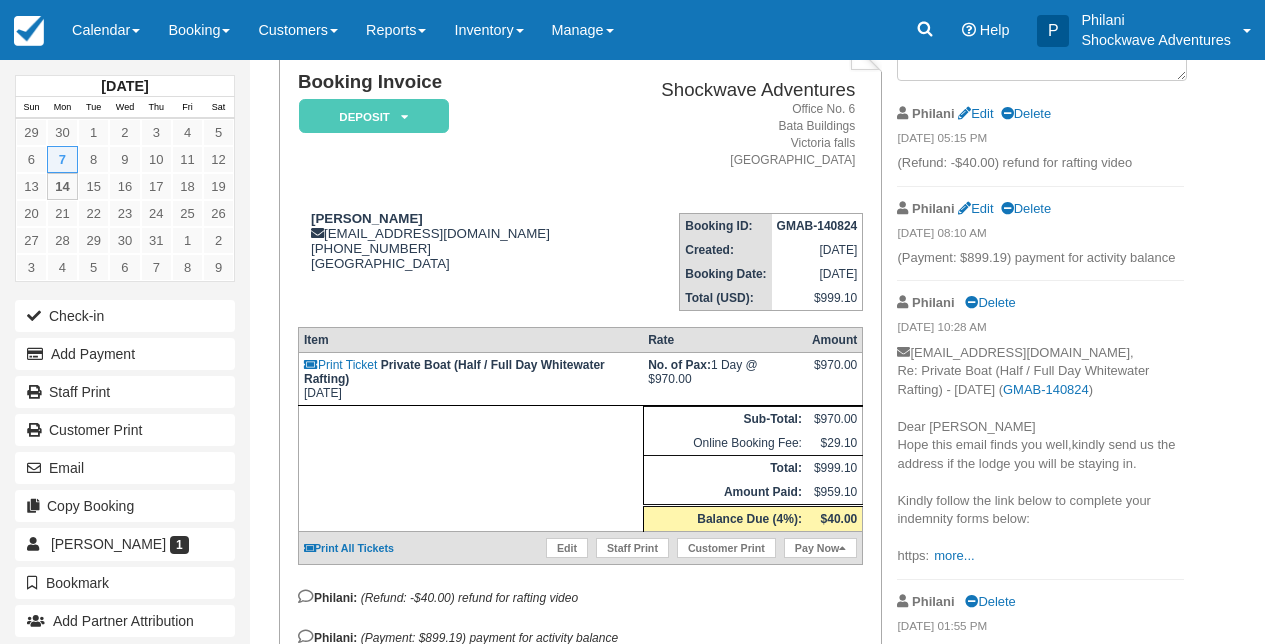 scroll, scrollTop: 112, scrollLeft: 0, axis: vertical 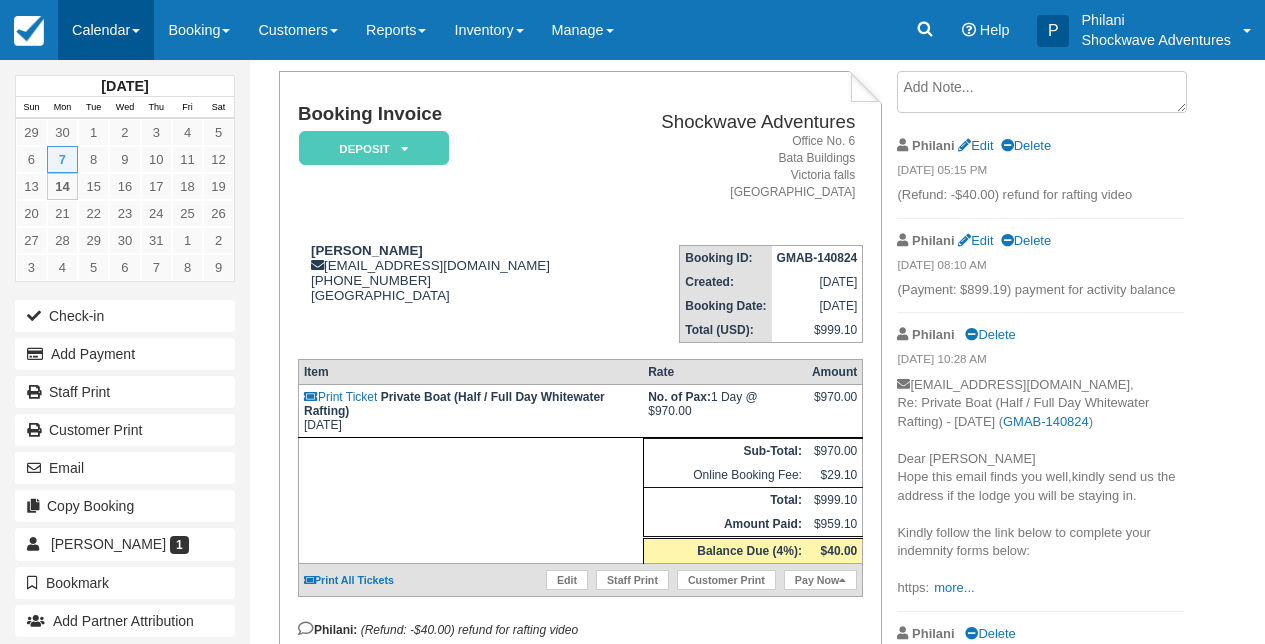 click on "Calendar" at bounding box center (106, 30) 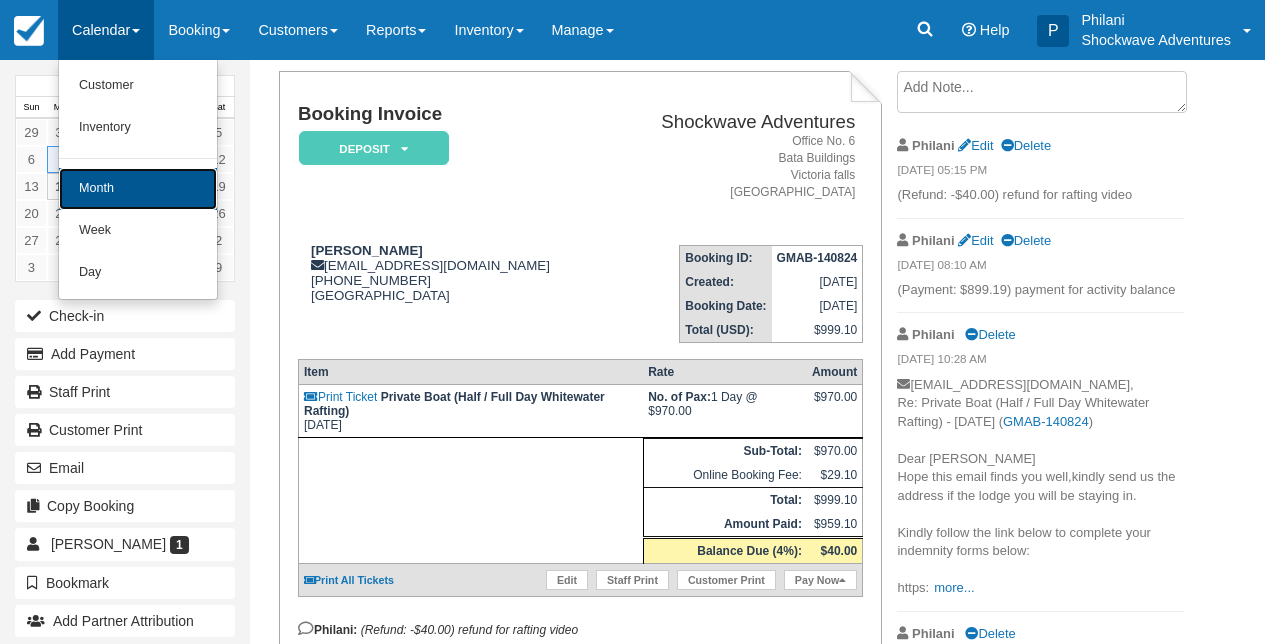 click on "Month" at bounding box center (138, 189) 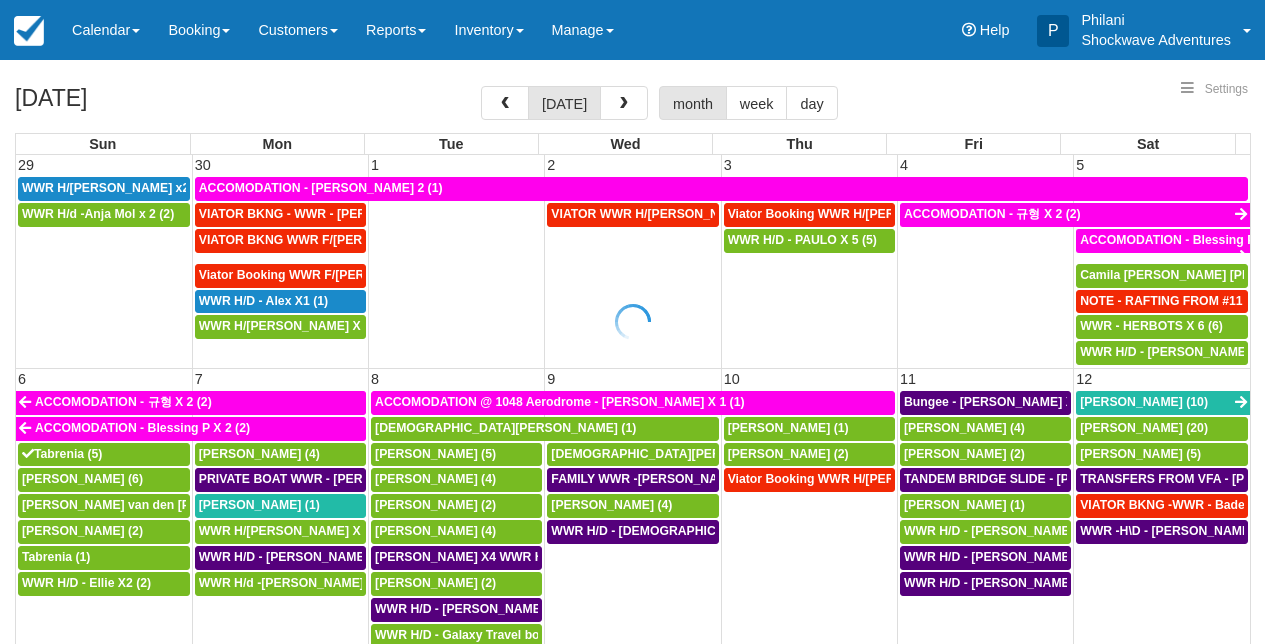 select 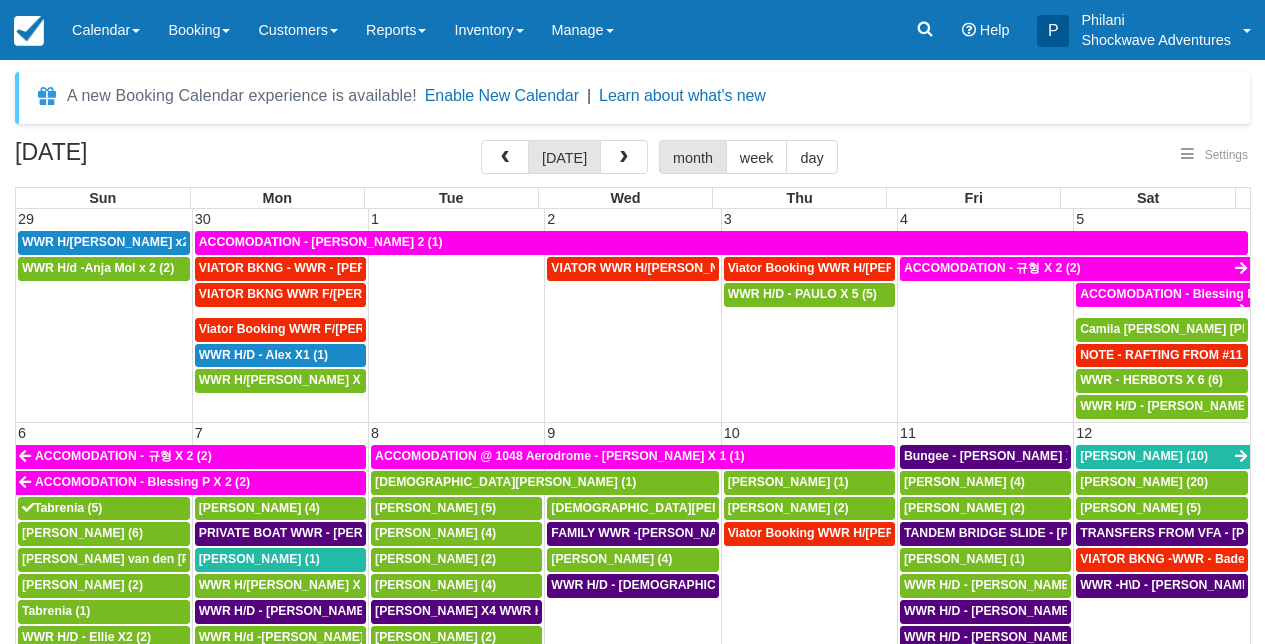 select 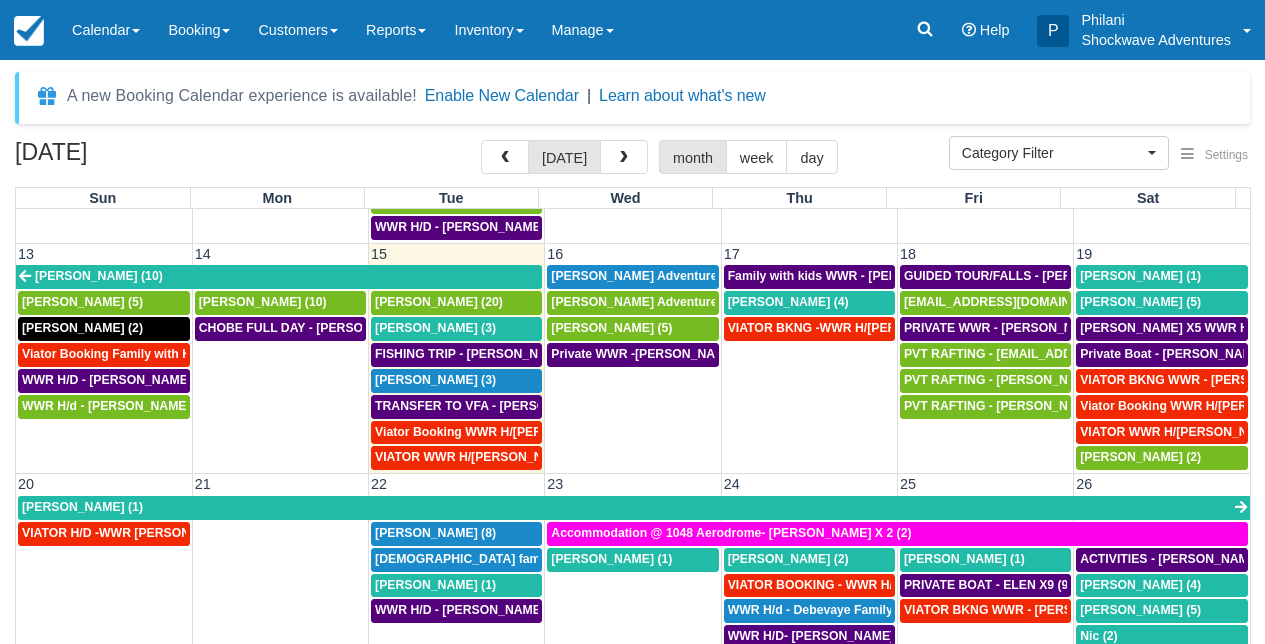 scroll, scrollTop: 468, scrollLeft: 0, axis: vertical 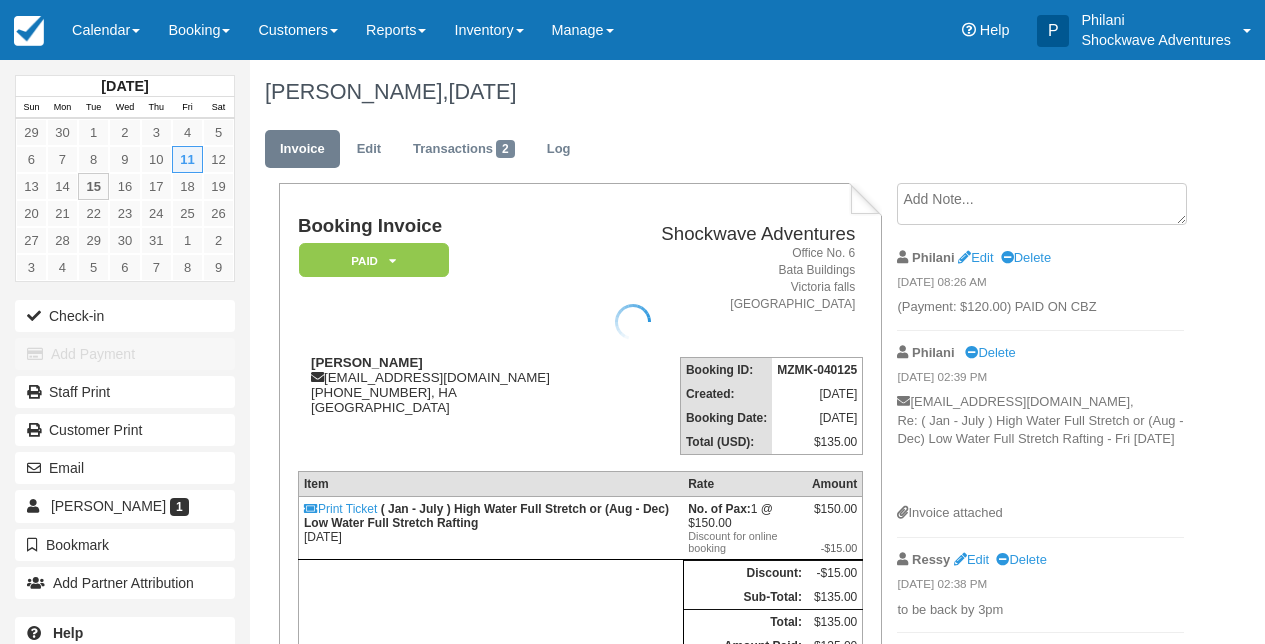 click at bounding box center (632, 322) 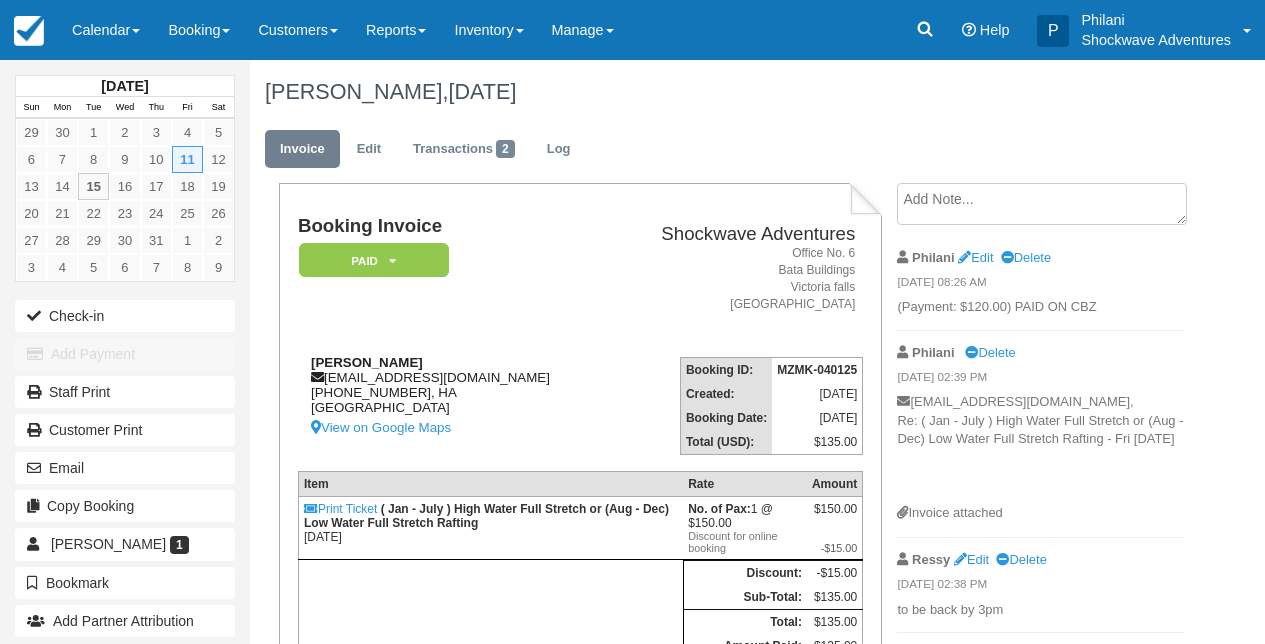 click on "[PERSON_NAME]  [EMAIL_ADDRESS][DOMAIN_NAME] [PHONE_NUMBER], HA [GEOGRAPHIC_DATA]
View on Google Maps" at bounding box center (452, 397) 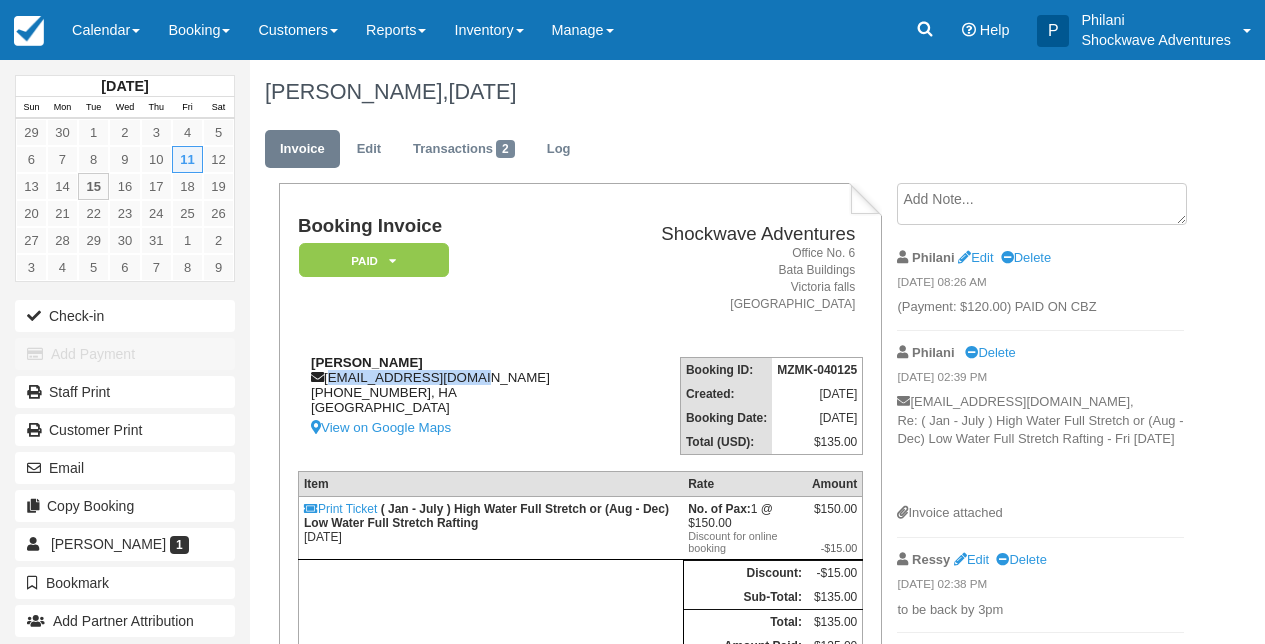 click on "[PERSON_NAME]  [EMAIL_ADDRESS][DOMAIN_NAME] [PHONE_NUMBER], HA [GEOGRAPHIC_DATA]
View on Google Maps" at bounding box center (452, 397) 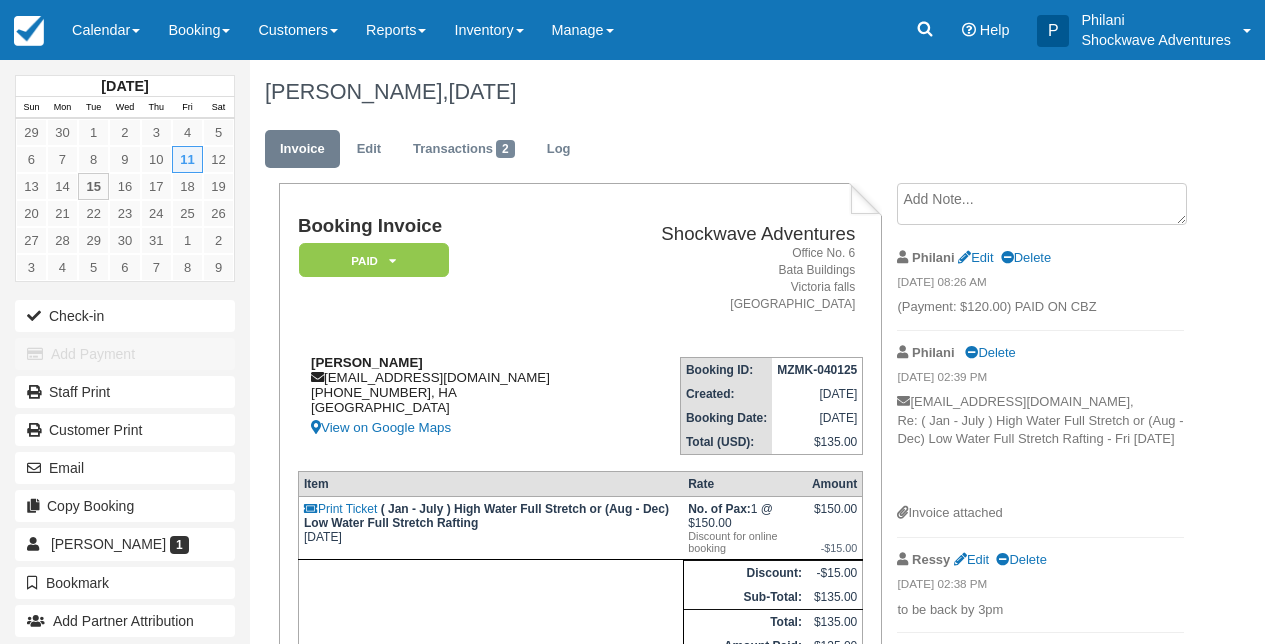 click on "Wendy Richardson  wendyr75@hotmail.com +61 403 232 546, HA Zimbabwe
View on Google Maps" at bounding box center [452, 397] 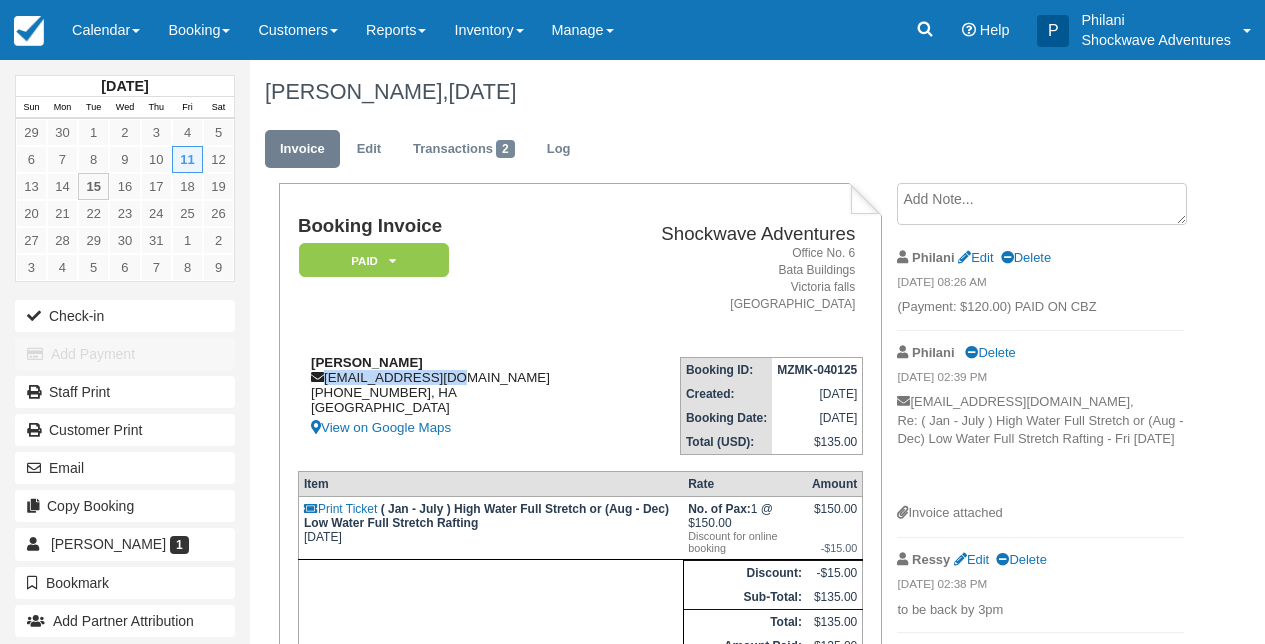 click on "Wendy Richardson  wendyr75@hotmail.com +61 403 232 546, HA Zimbabwe
View on Google Maps" at bounding box center [452, 397] 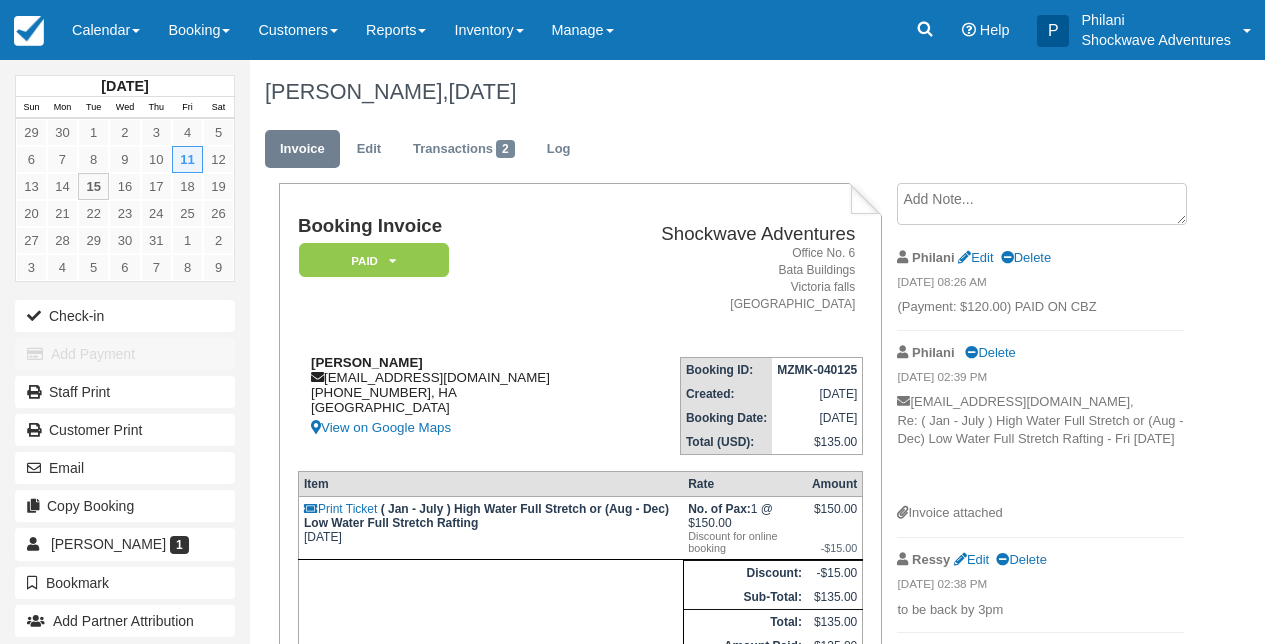 click on "Wendy Richardson  wendyr75@hotmail.com +61 403 232 546, HA Zimbabwe
View on Google Maps" at bounding box center (452, 397) 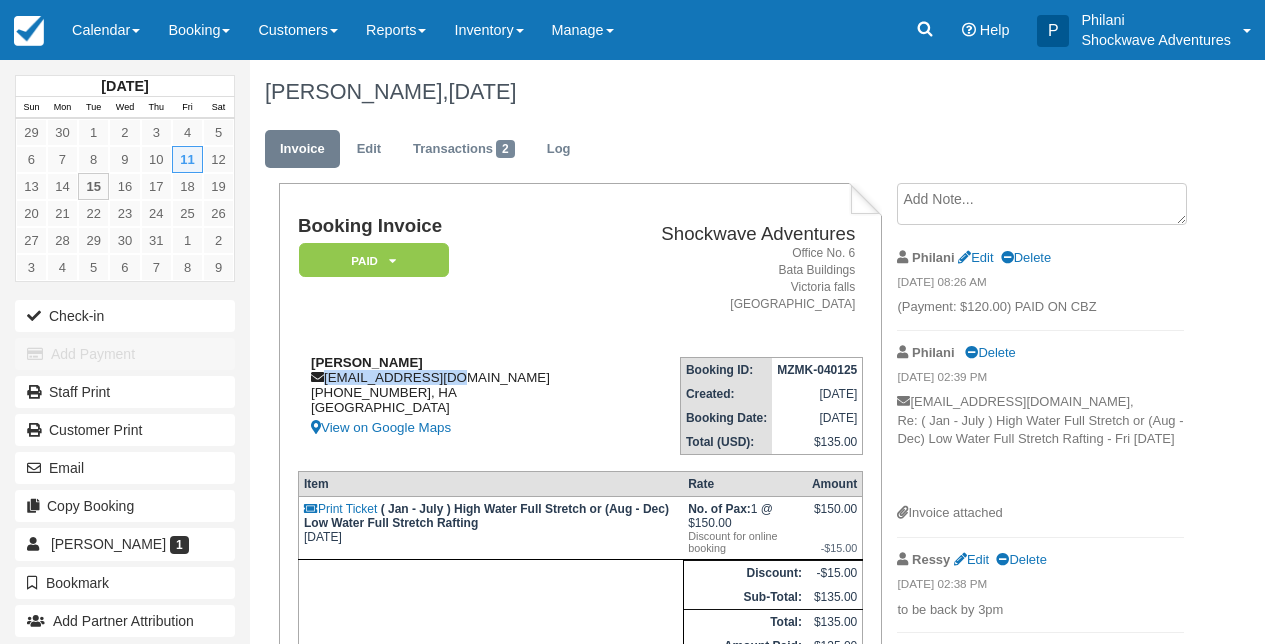 click on "Wendy Richardson  wendyr75@hotmail.com +61 403 232 546, HA Zimbabwe
View on Google Maps" at bounding box center (452, 397) 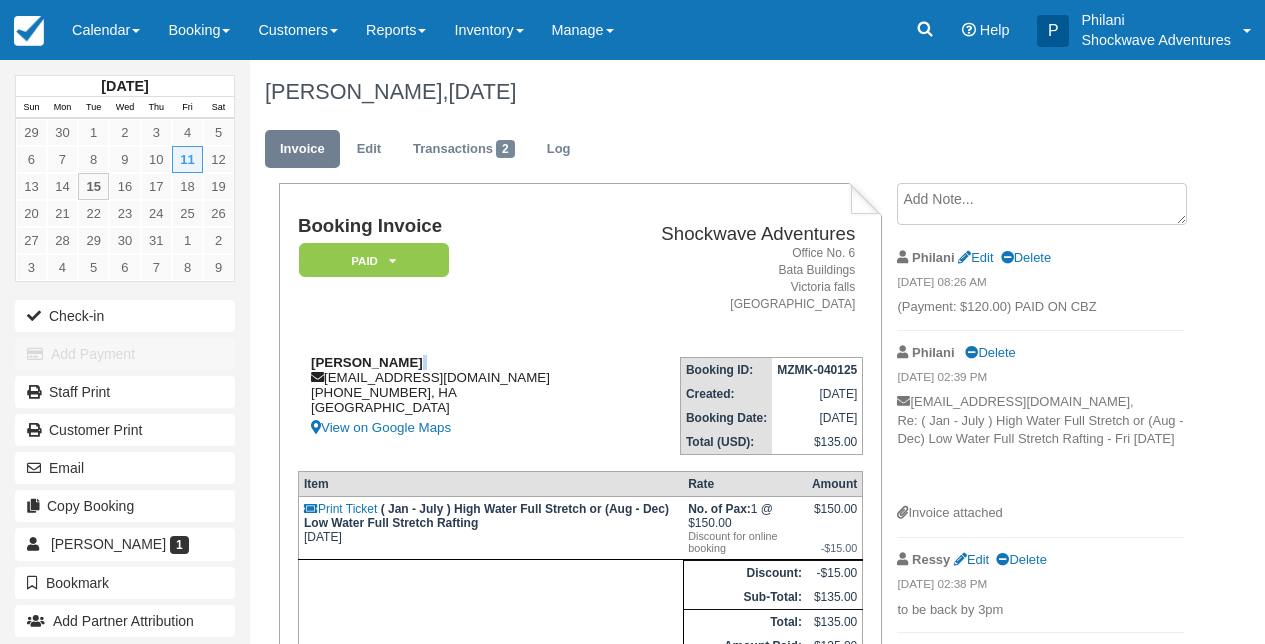 click on "Wendy Richardson  wendyr75@hotmail.com +61 403 232 546, HA Zimbabwe
View on Google Maps" at bounding box center (452, 397) 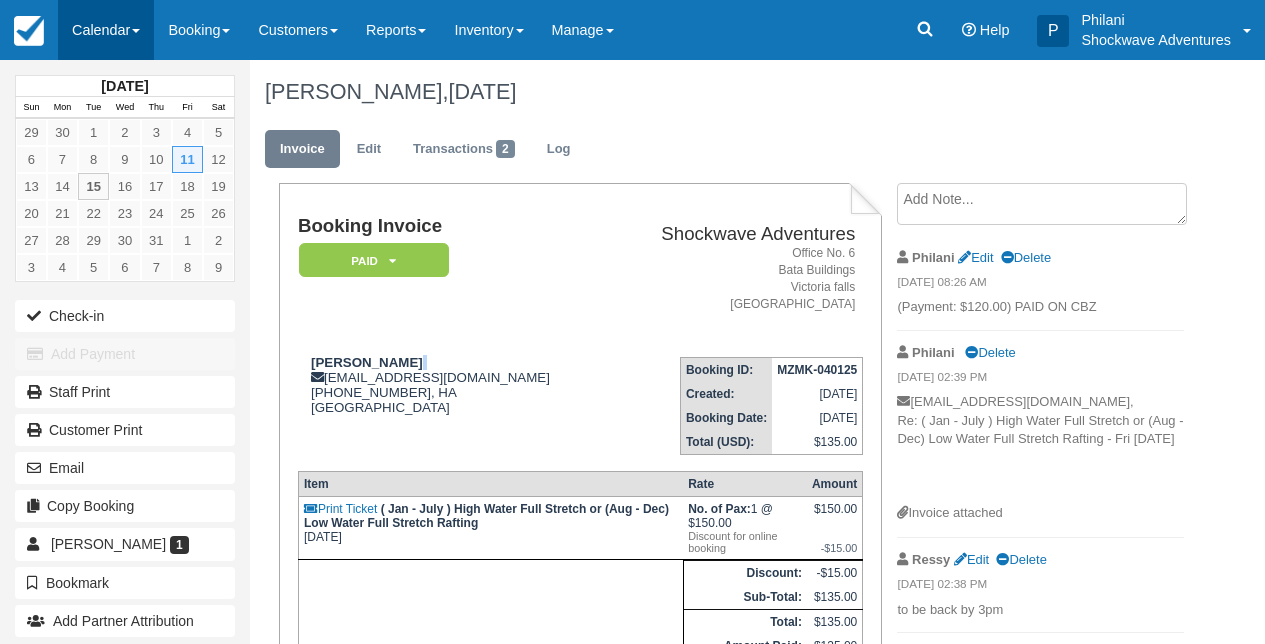 click on "Calendar" at bounding box center (106, 30) 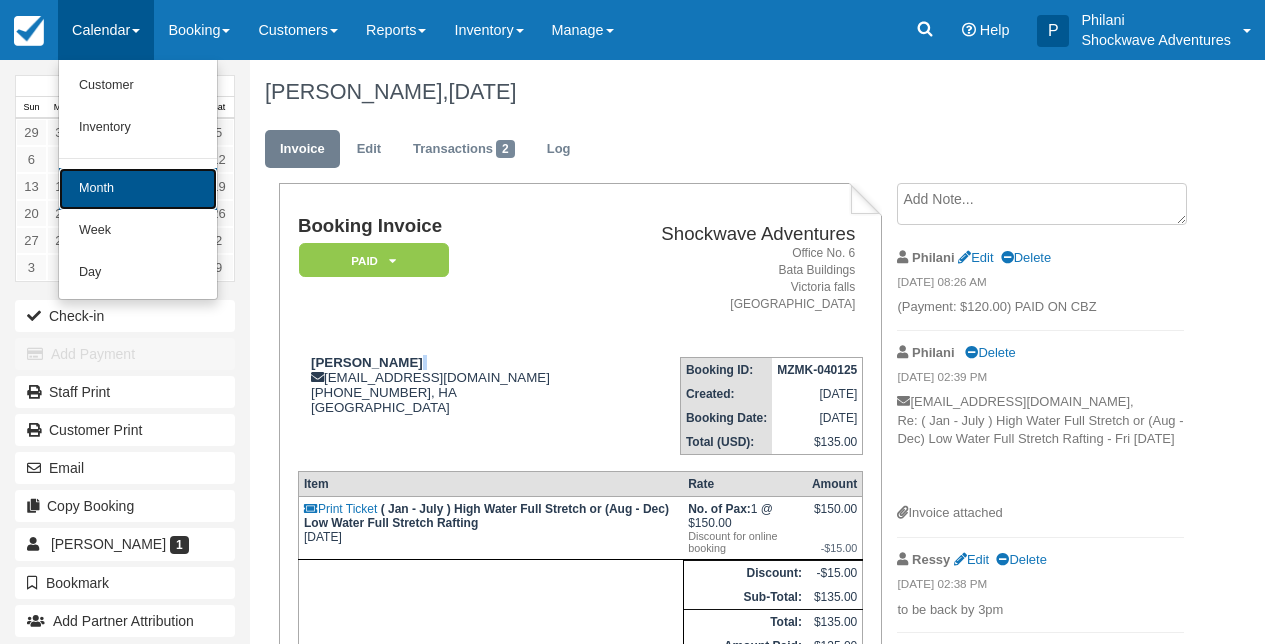 click on "Month" at bounding box center (138, 189) 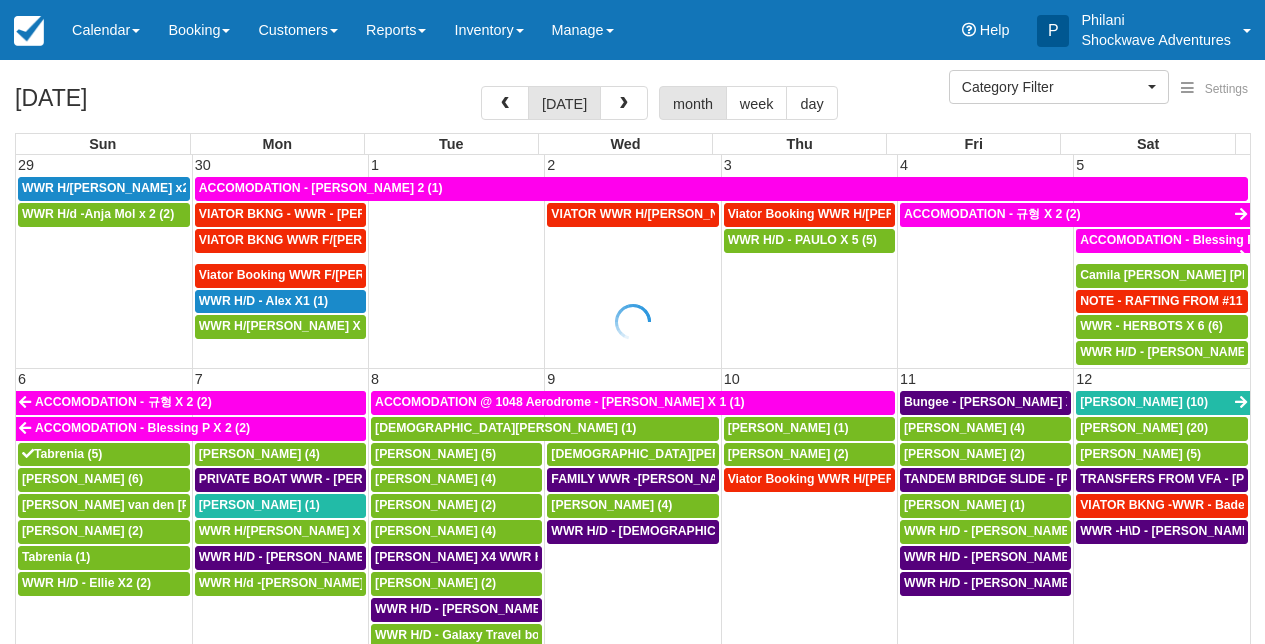 select 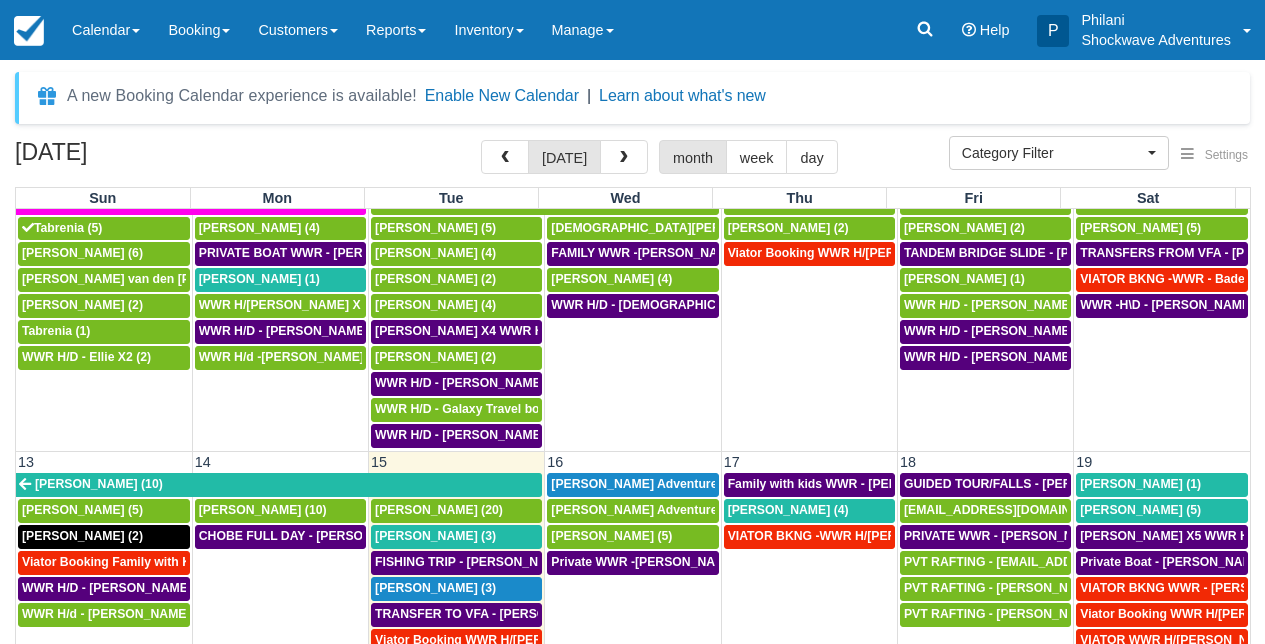 scroll, scrollTop: 432, scrollLeft: 0, axis: vertical 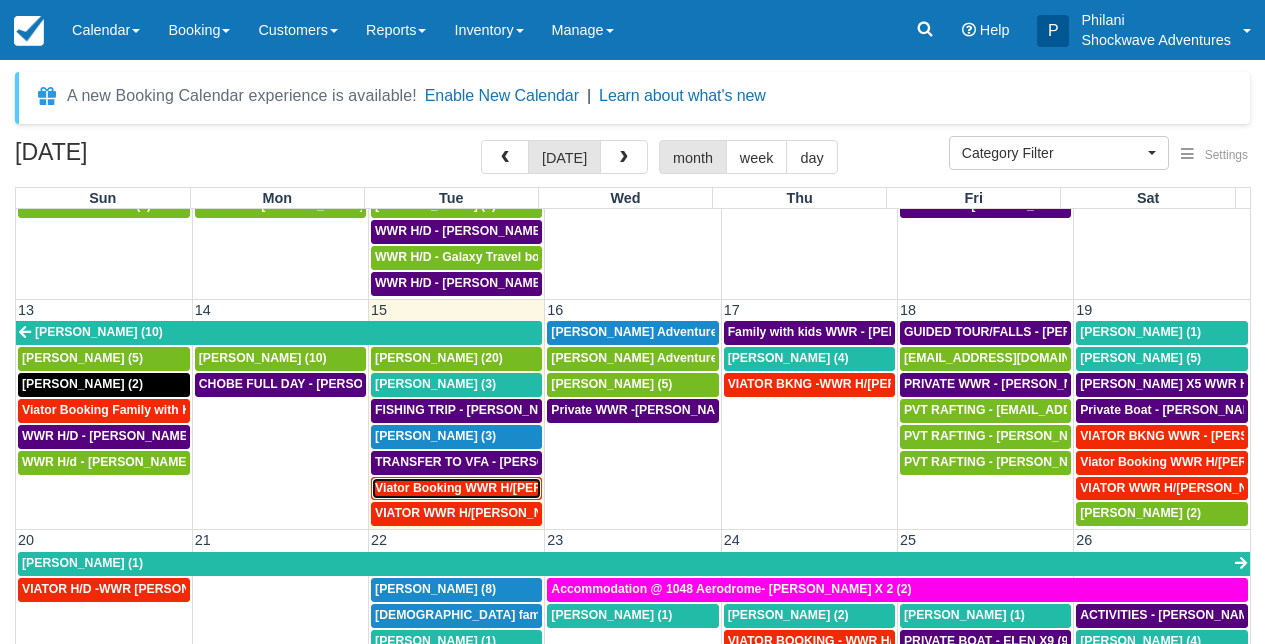 click on "Viator Booking WWR H/d - Arthur, Conor  X 7 (1)" at bounding box center (515, 488) 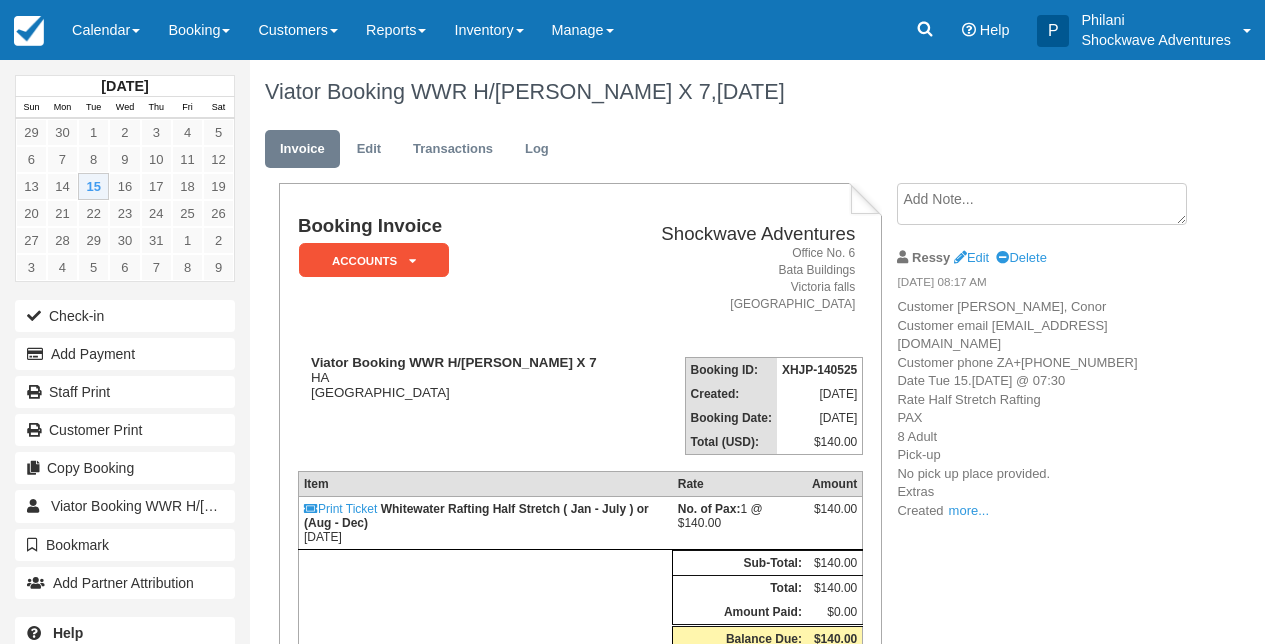 click on "Calendar" at bounding box center (106, 30) 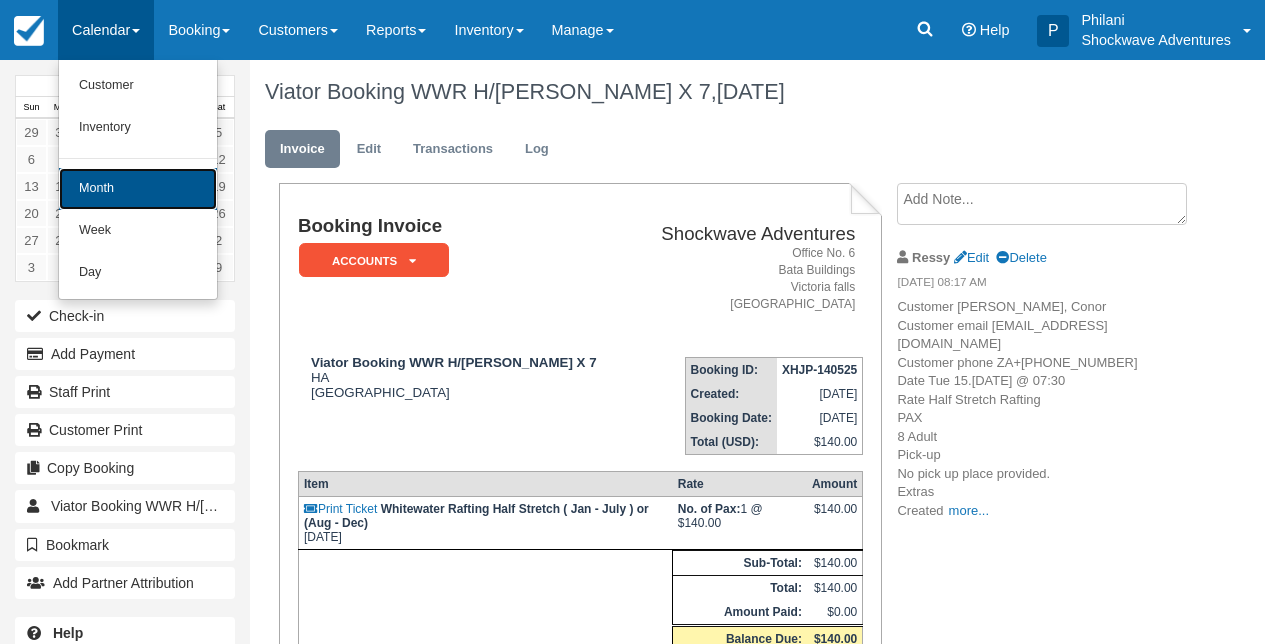 drag, startPoint x: 161, startPoint y: 199, endPoint x: 492, endPoint y: 209, distance: 331.15103 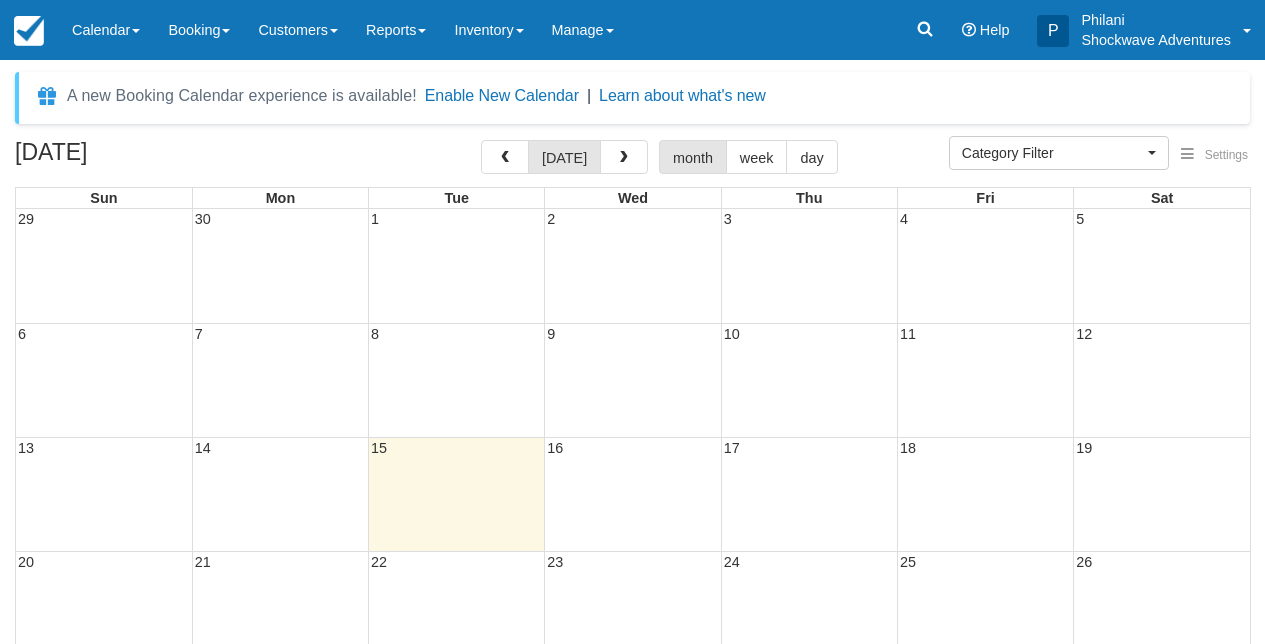 select 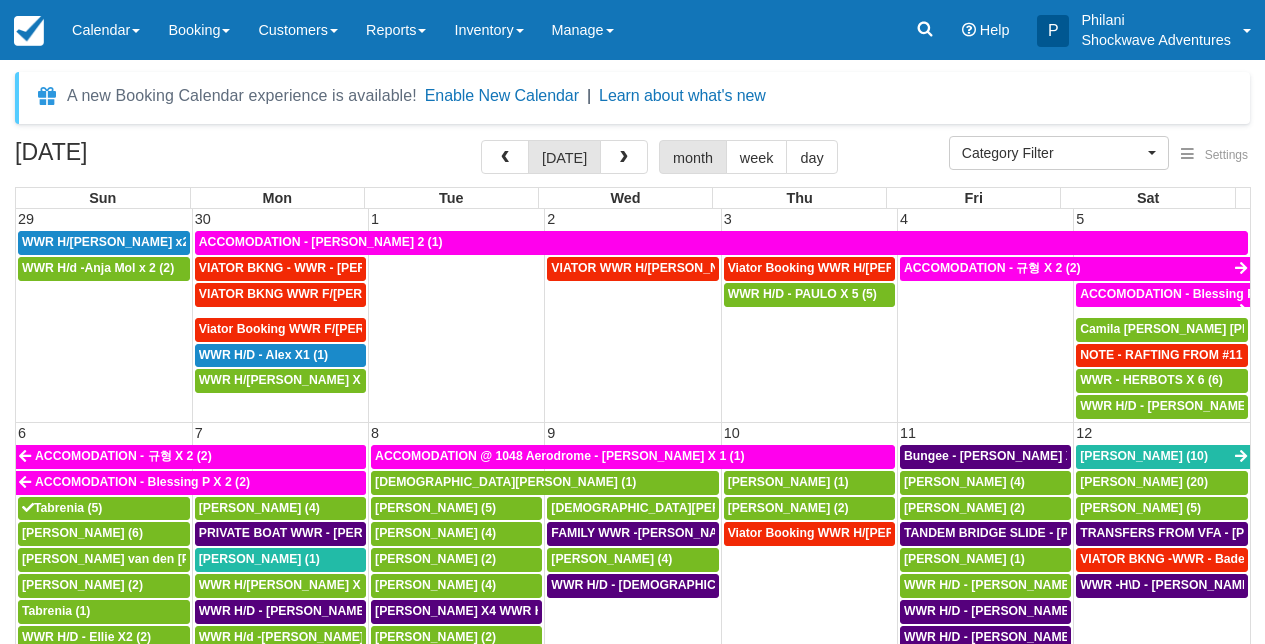 scroll, scrollTop: 0, scrollLeft: 0, axis: both 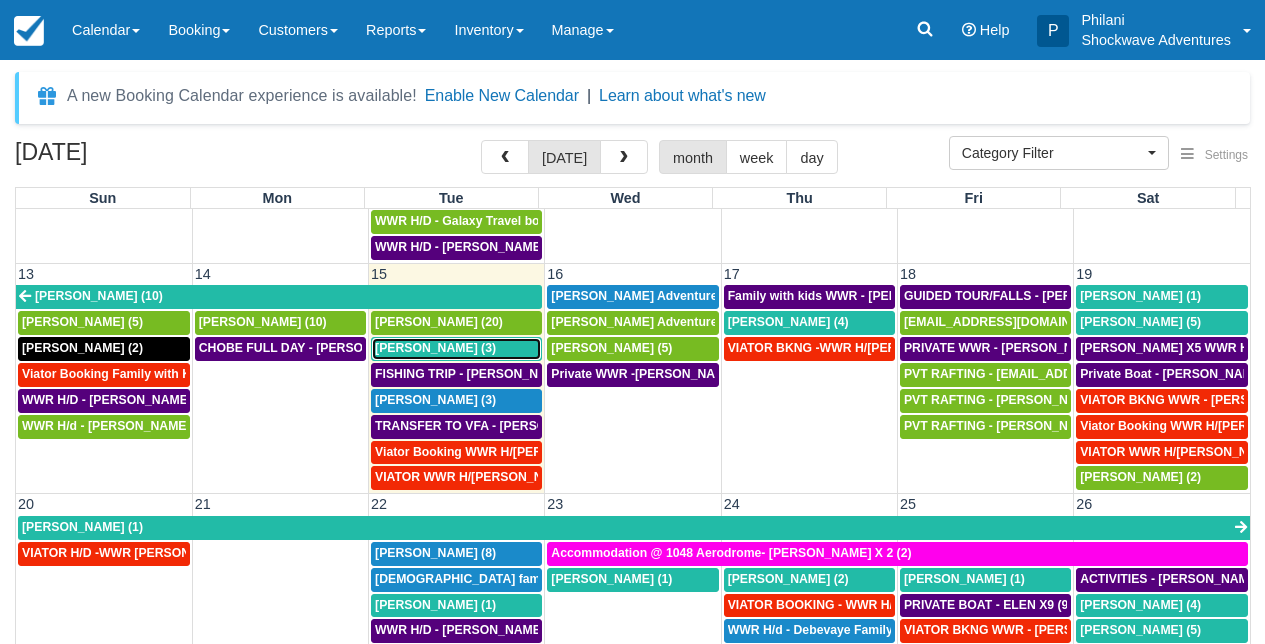 click on "[PERSON_NAME] (3)" at bounding box center [435, 348] 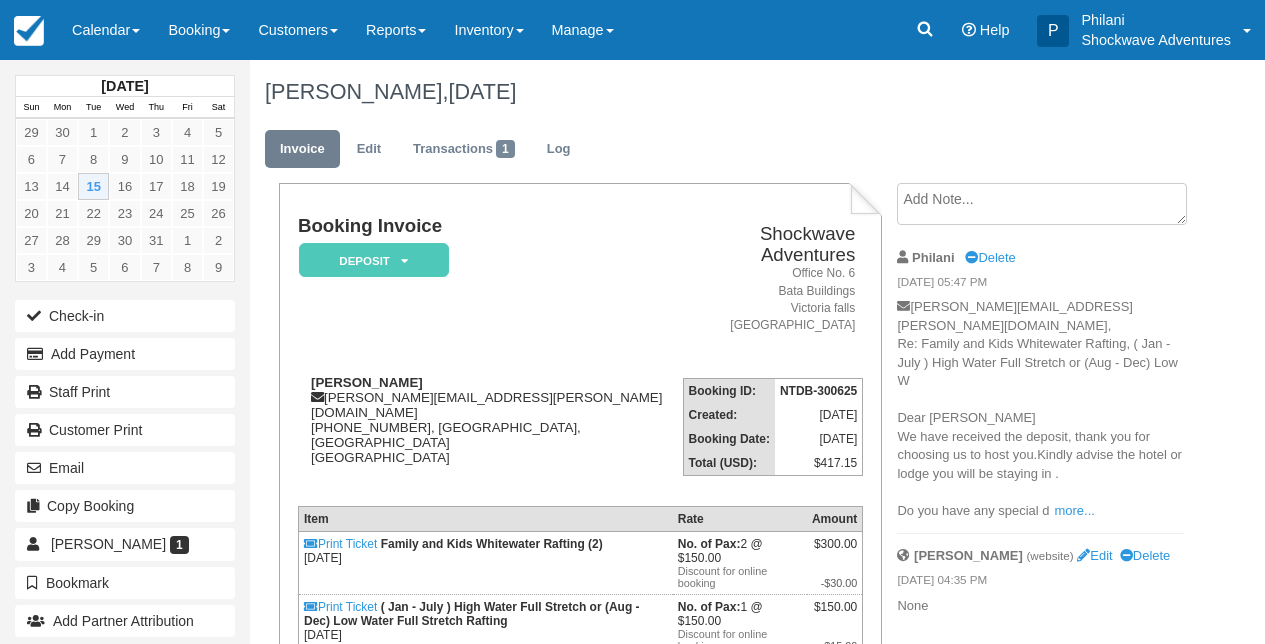 scroll, scrollTop: 128, scrollLeft: 0, axis: vertical 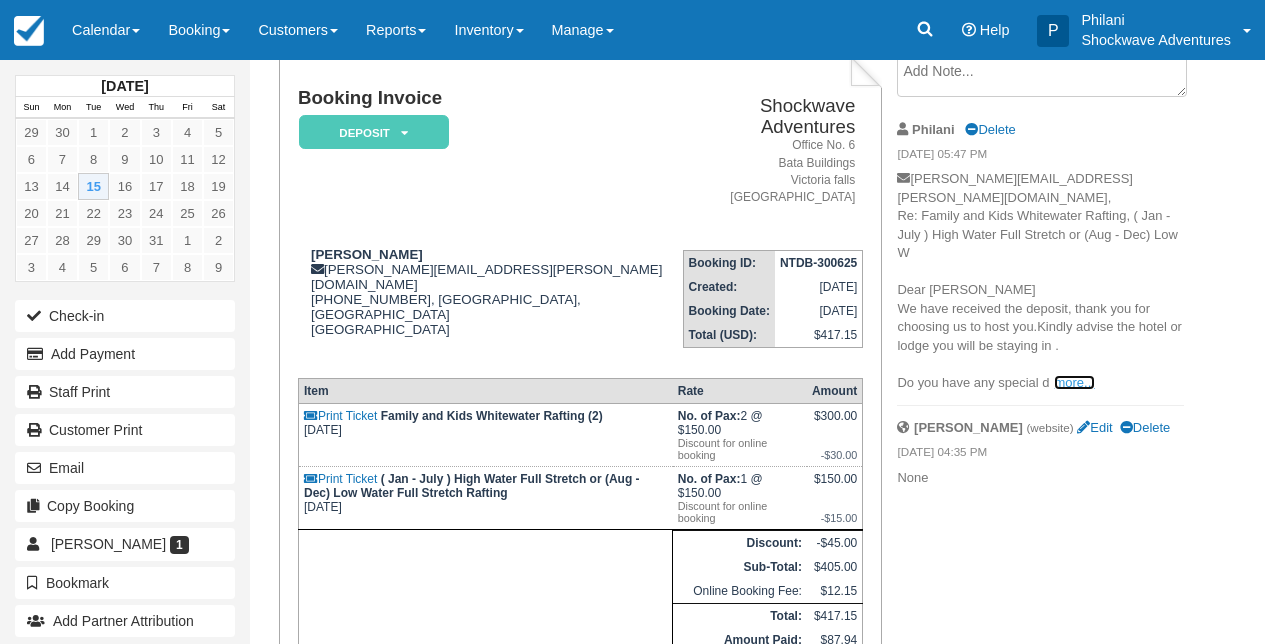 click on "more..." at bounding box center [1074, 382] 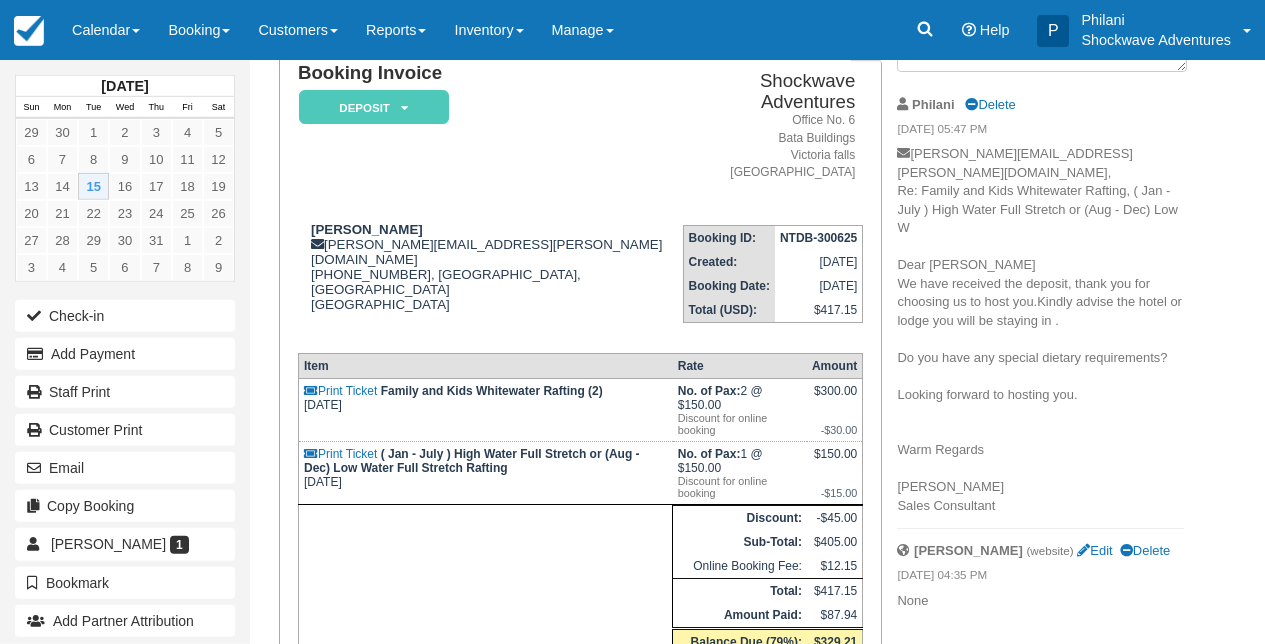 scroll, scrollTop: 144, scrollLeft: 0, axis: vertical 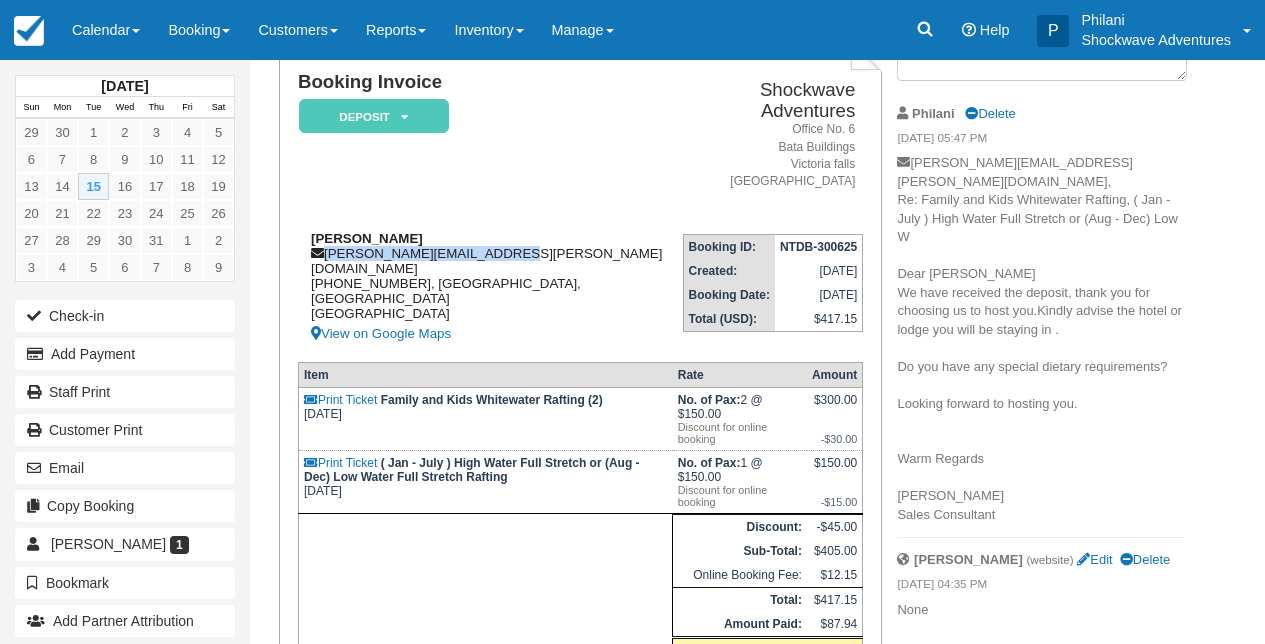 drag, startPoint x: 326, startPoint y: 238, endPoint x: 497, endPoint y: 235, distance: 171.0263 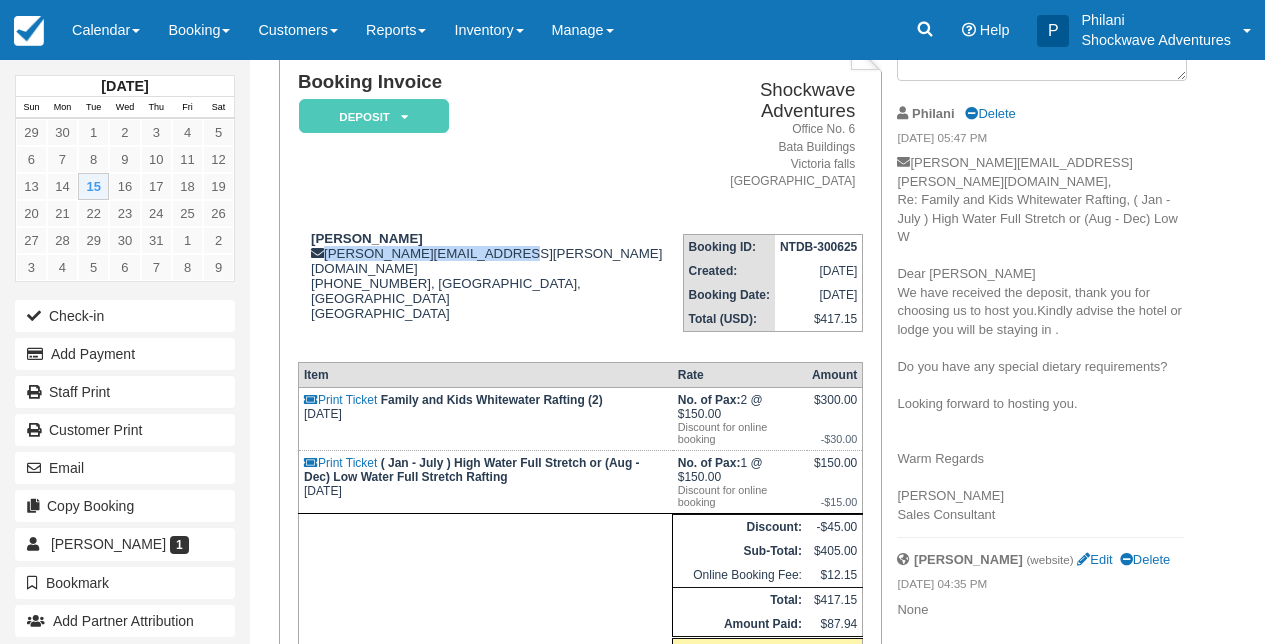 click on "Booking ID:
NTDB-300625
Created:
[DATE]
Booking Date:
[DATE]
Total (USD):
$417.15" at bounding box center (768, 282) 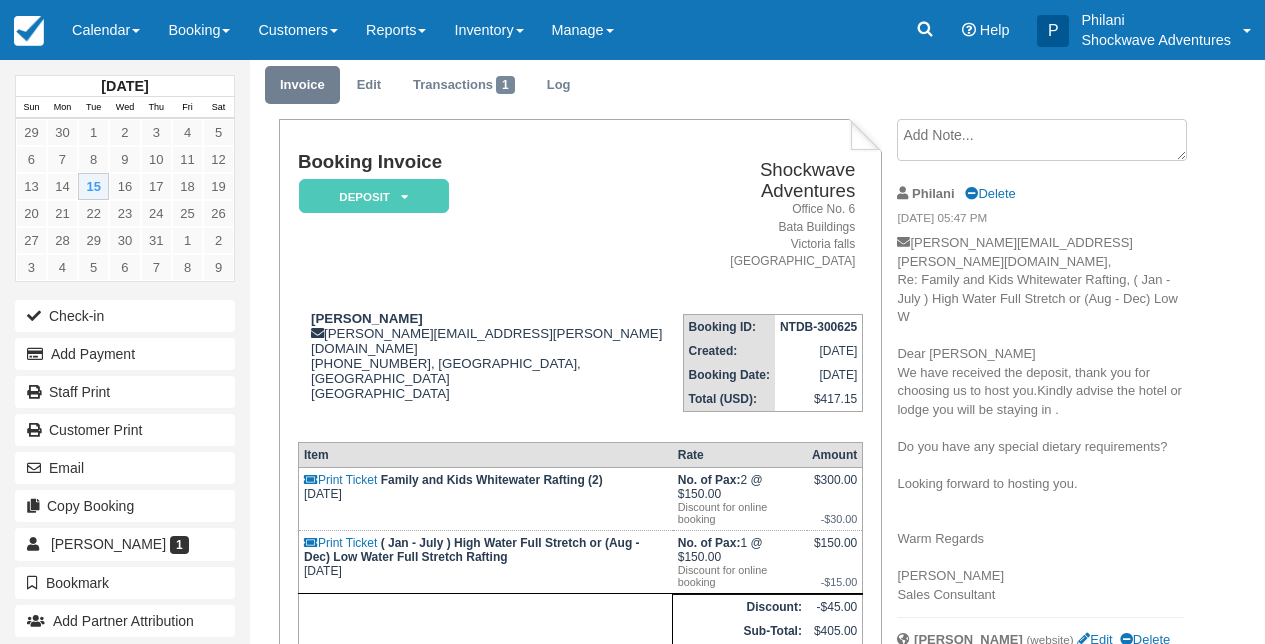 scroll, scrollTop: 144, scrollLeft: 0, axis: vertical 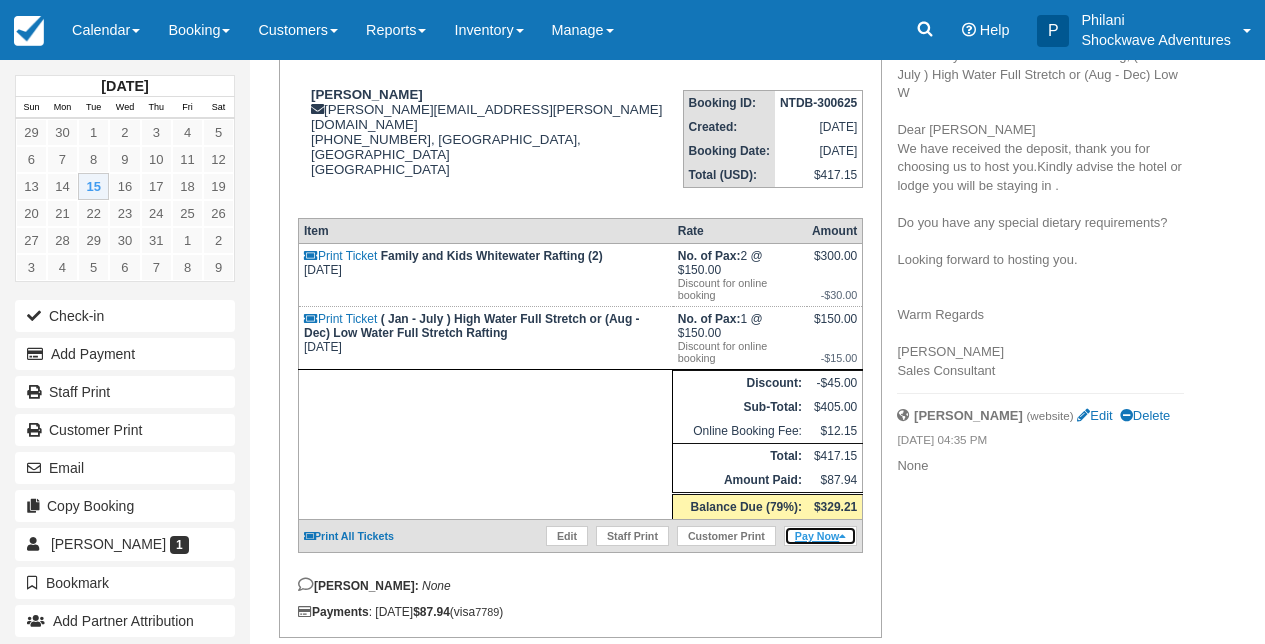 click on "Pay Now" at bounding box center (820, 536) 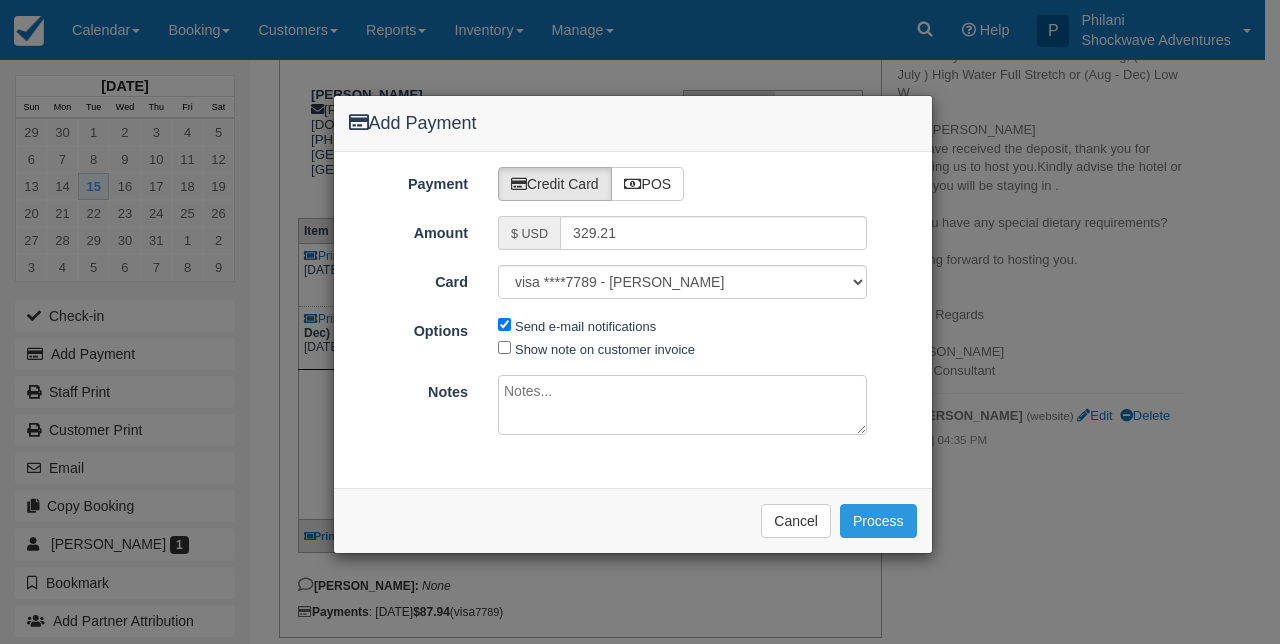 type on "[DATE]" 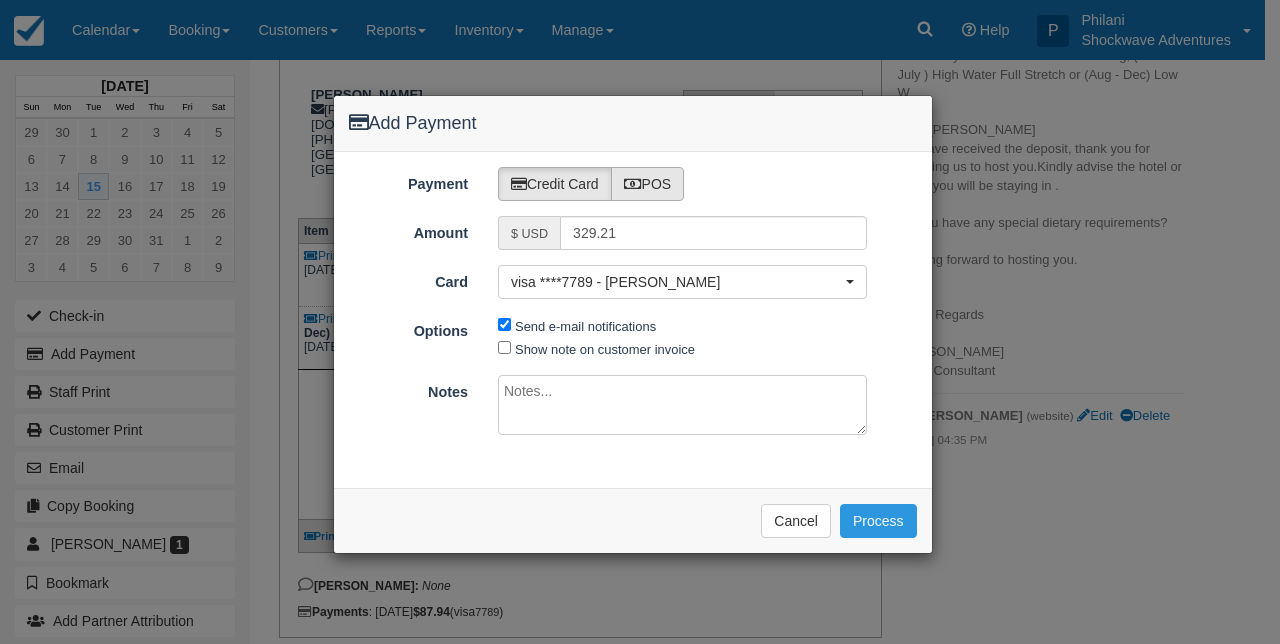 click on "POS" at bounding box center (648, 184) 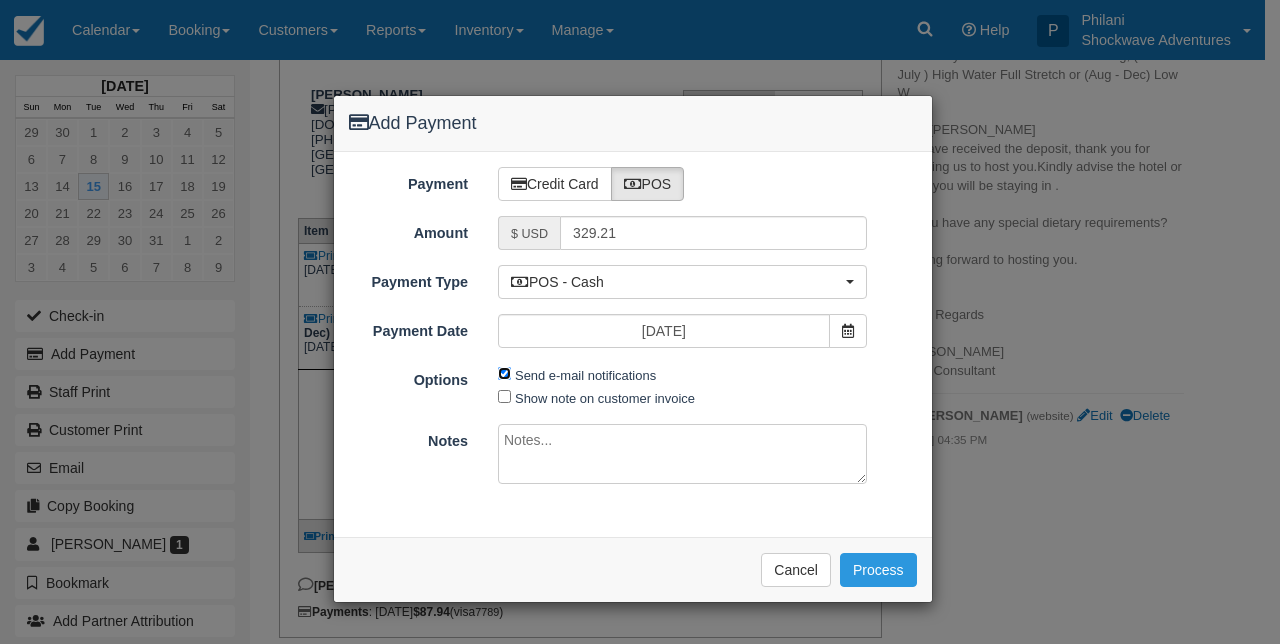 click on "Send e-mail notifications" at bounding box center [504, 373] 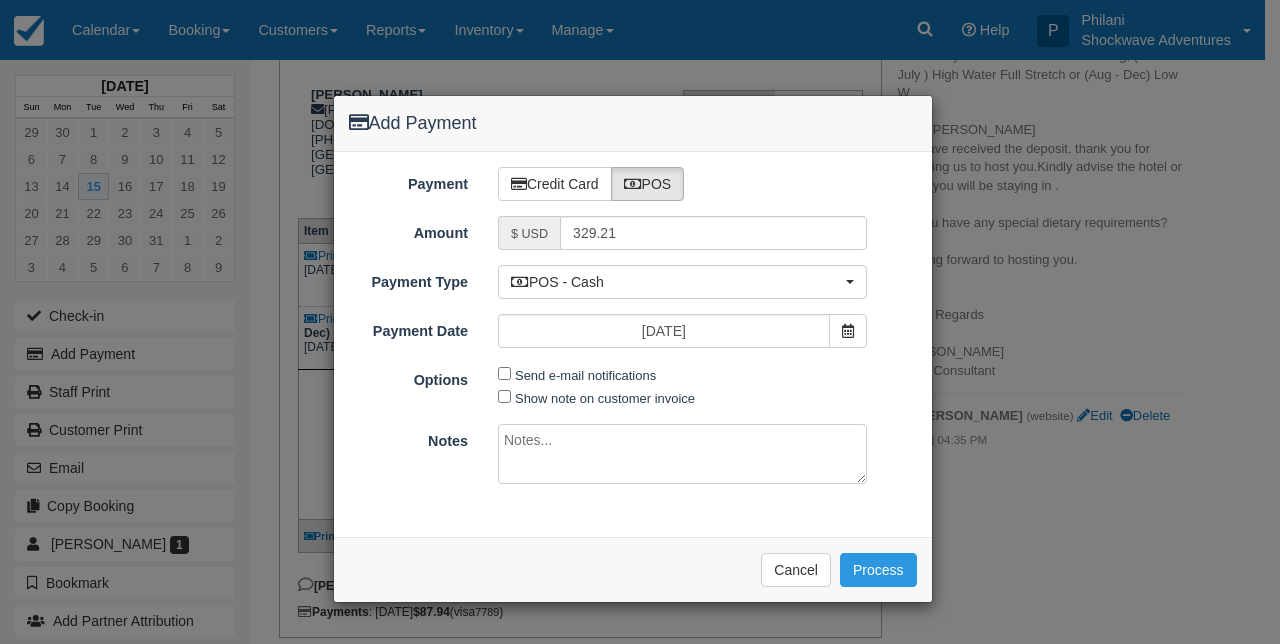 click at bounding box center [682, 454] 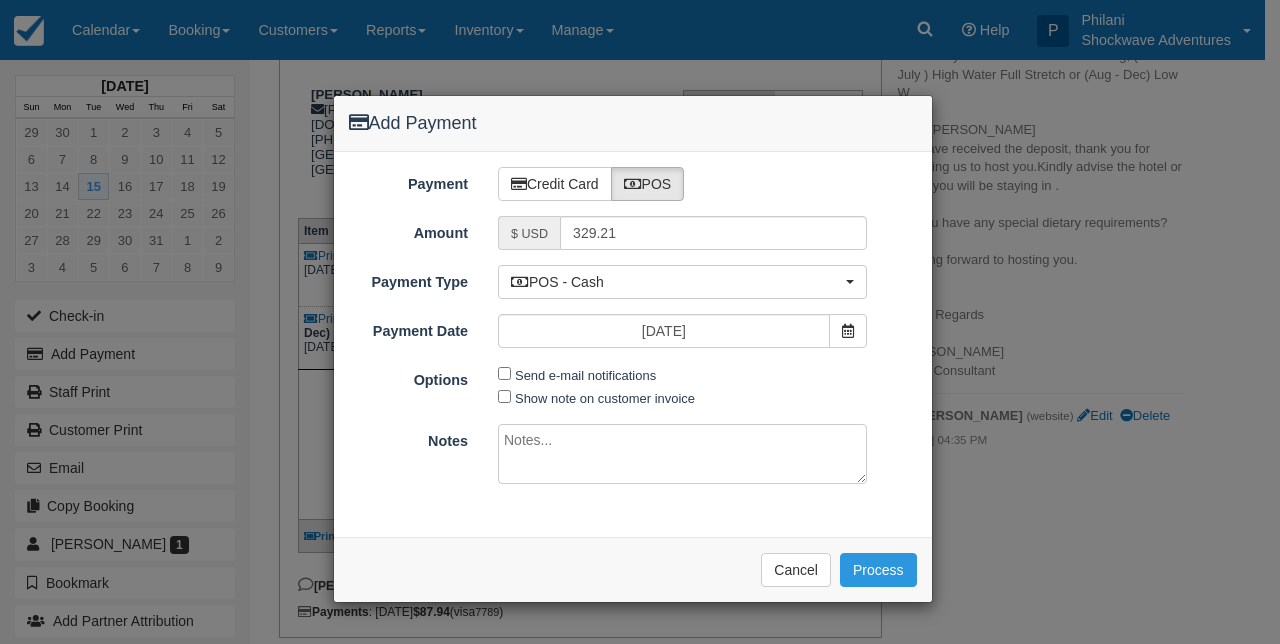click at bounding box center (682, 454) 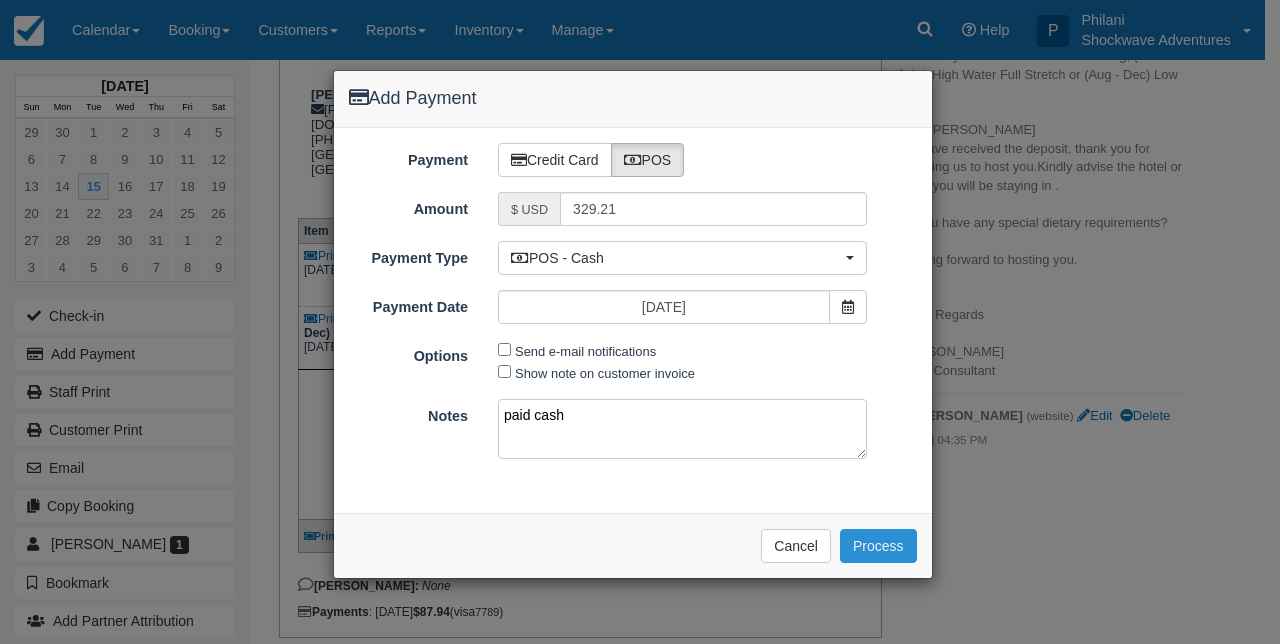 type on "paid cash" 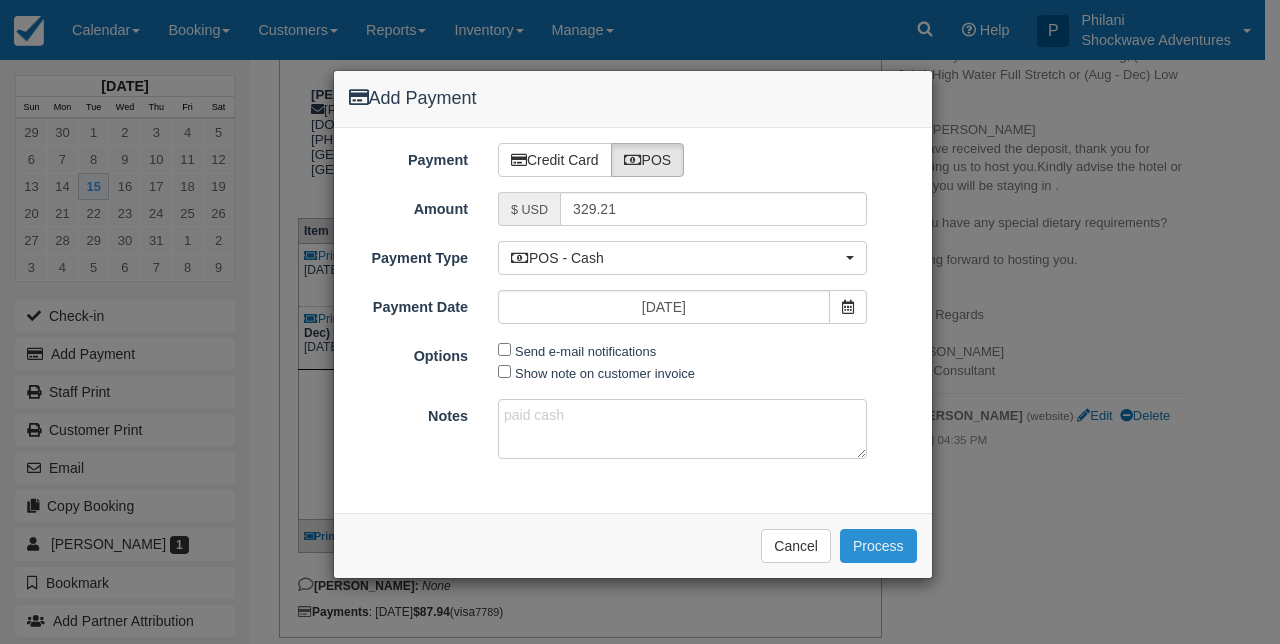 click on "Process" at bounding box center (878, 546) 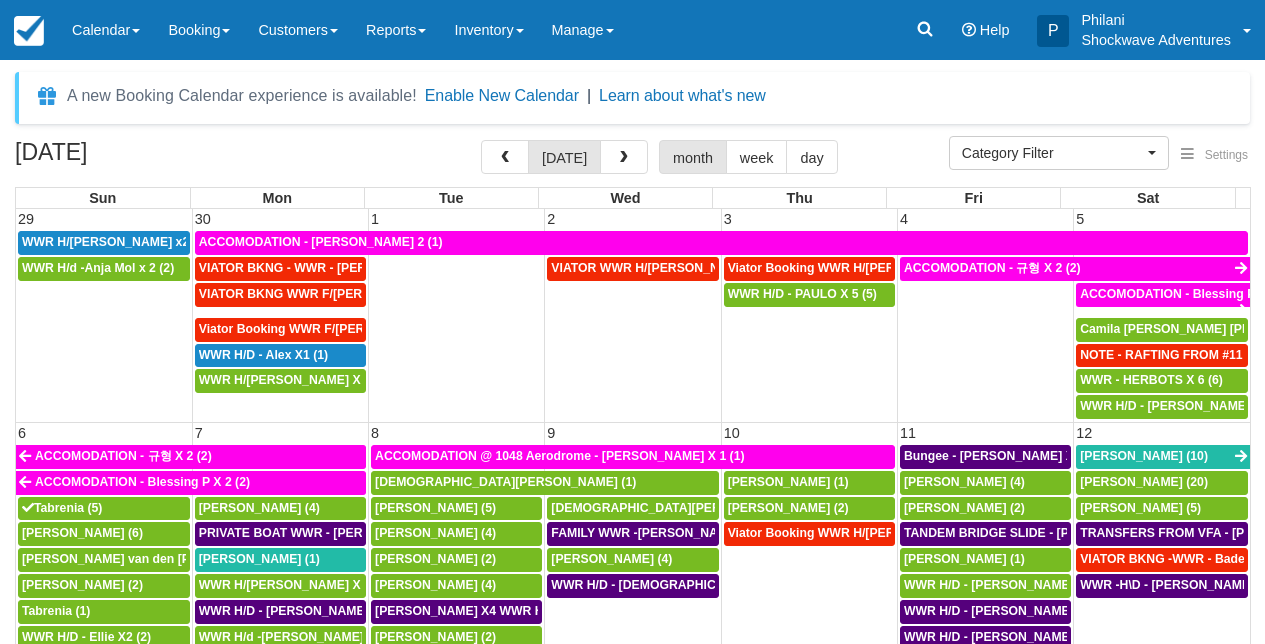 select 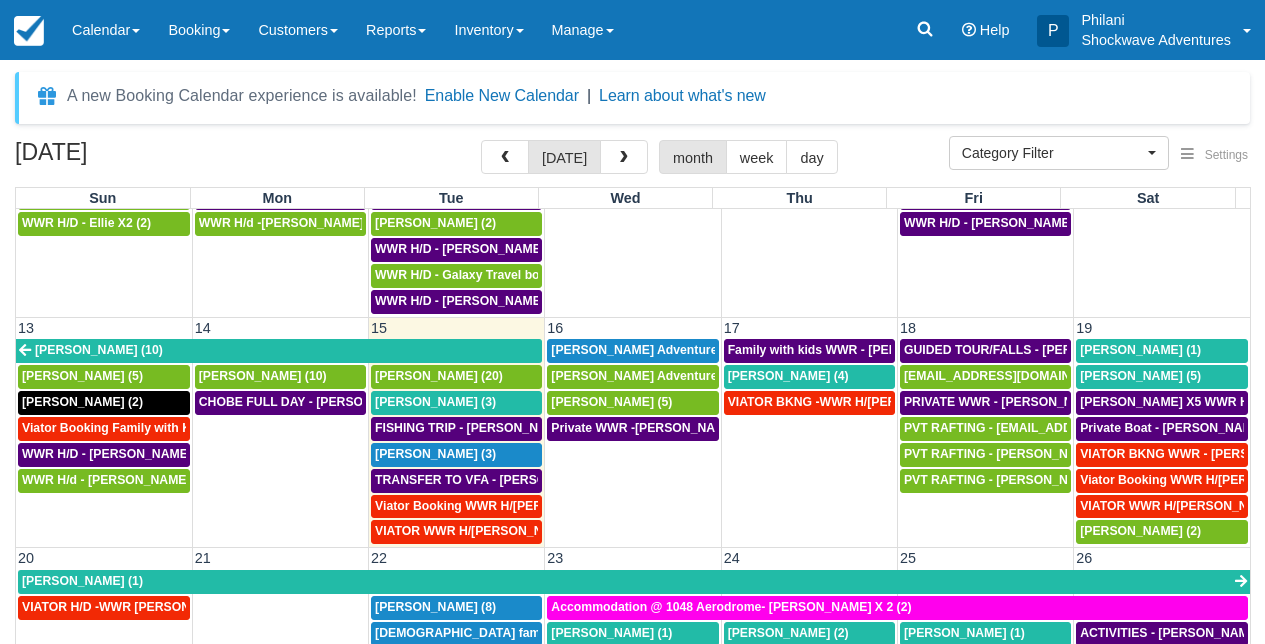 scroll, scrollTop: 759, scrollLeft: 0, axis: vertical 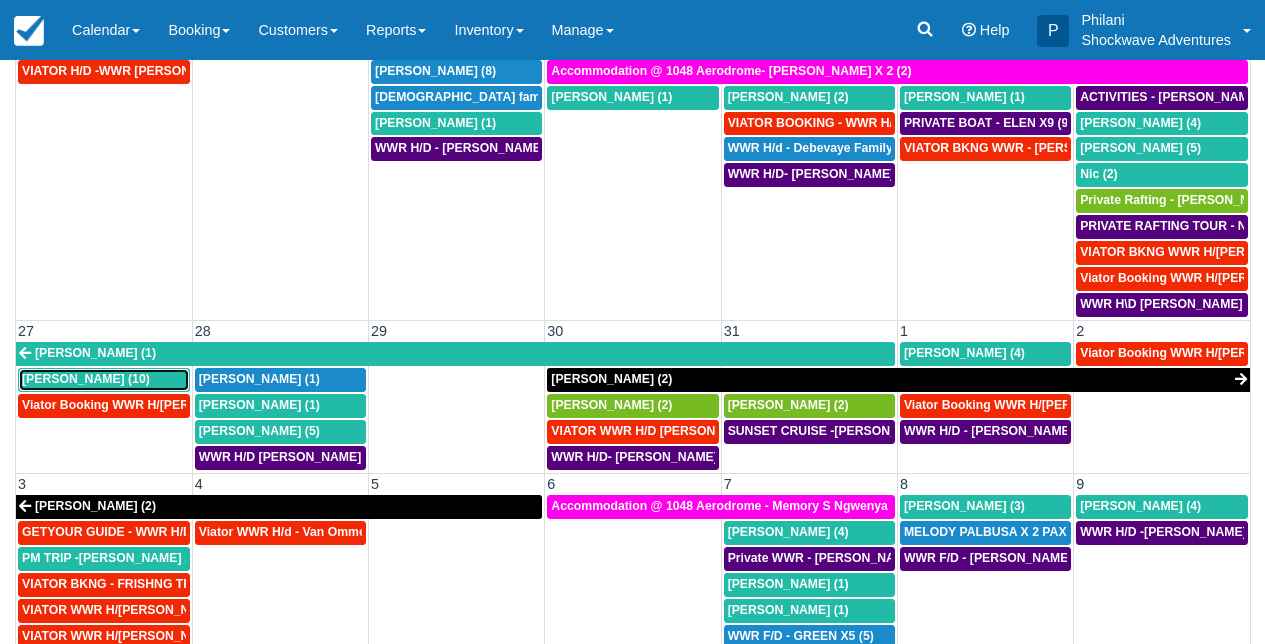 click on "Neel Basudev (10)" at bounding box center (104, 380) 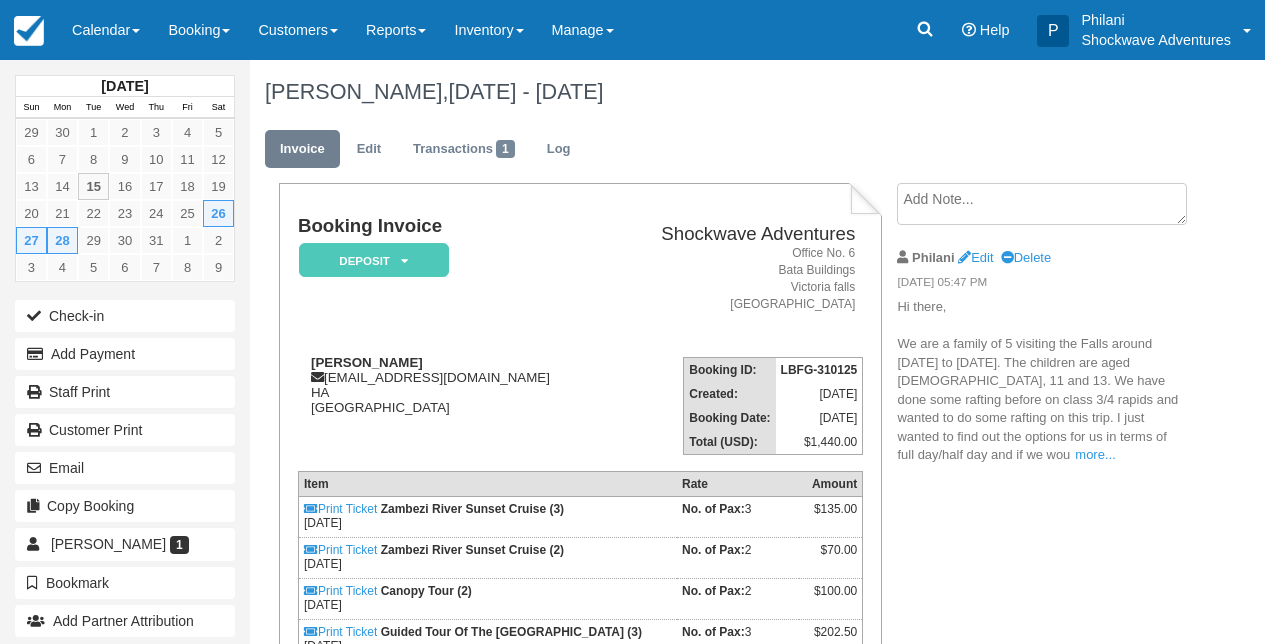 scroll, scrollTop: 240, scrollLeft: 0, axis: vertical 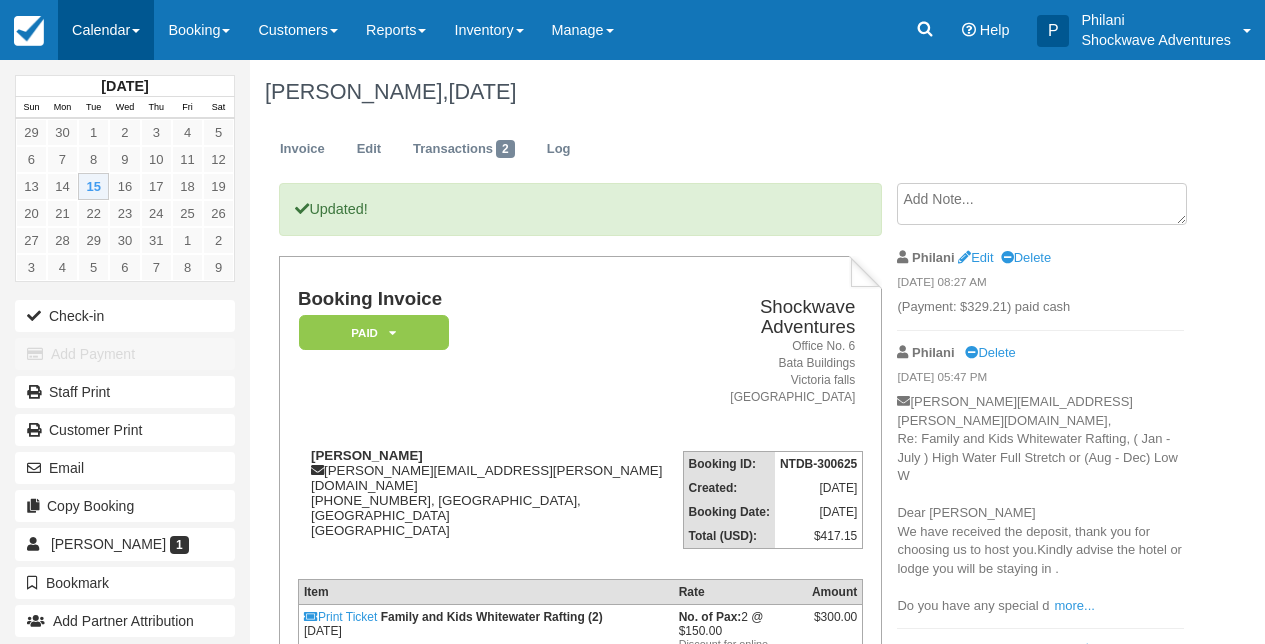 click on "Calendar" at bounding box center [106, 30] 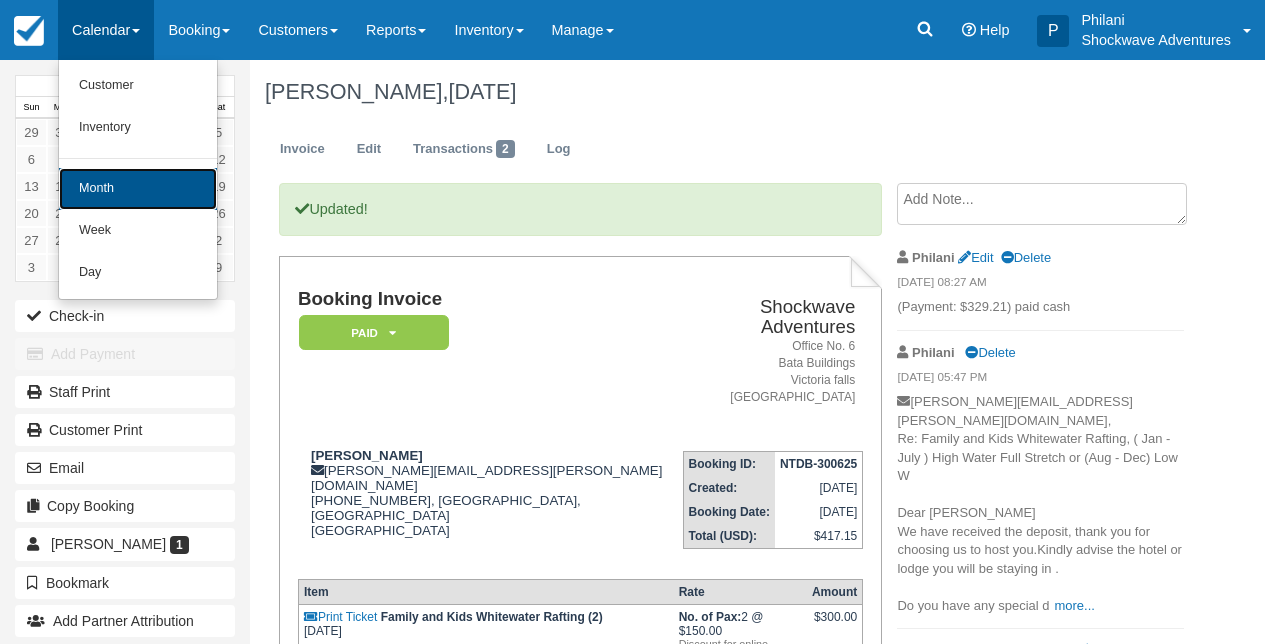 click on "Month" at bounding box center [138, 189] 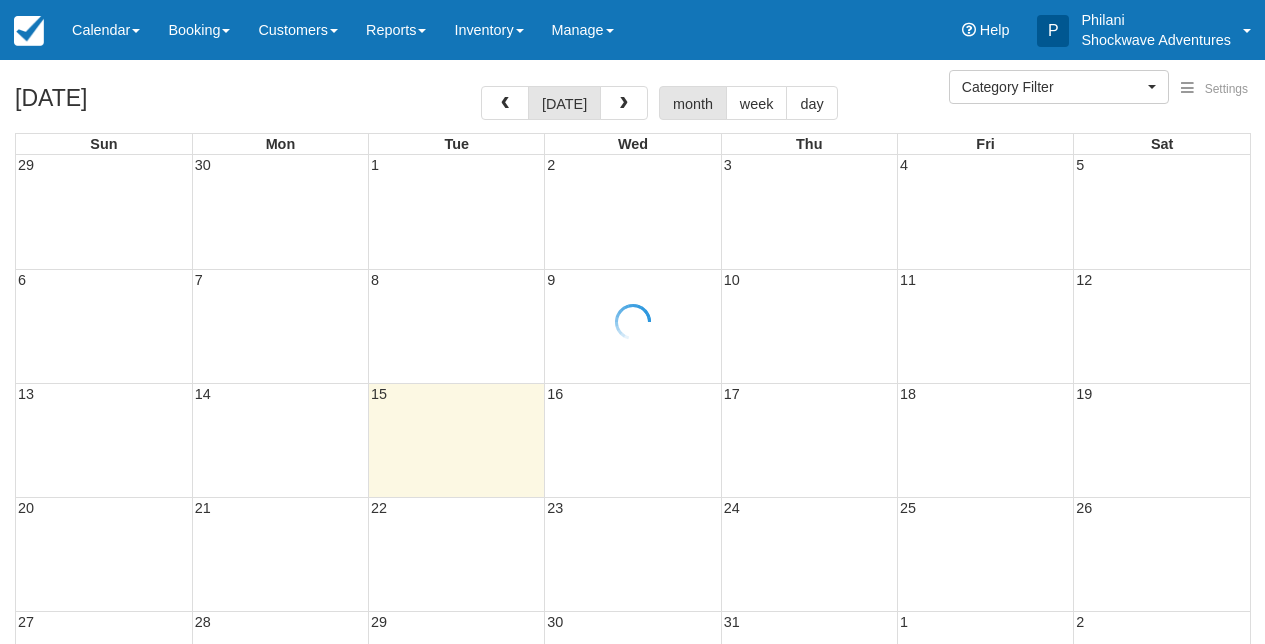 select 